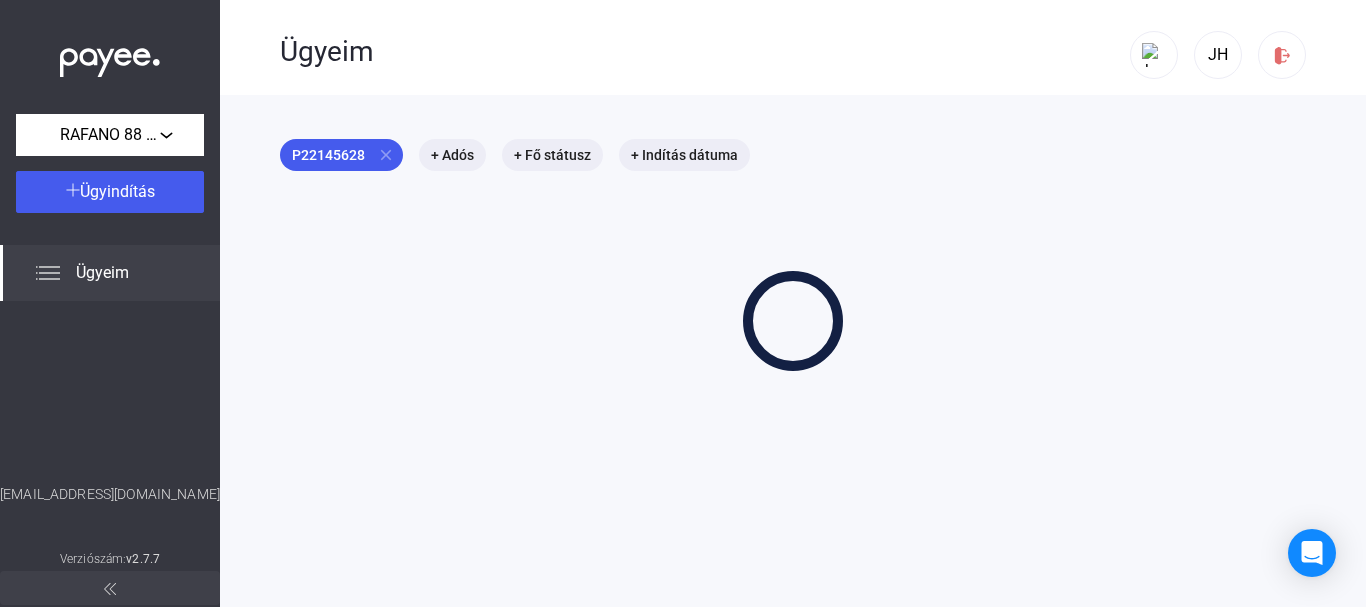 scroll, scrollTop: 0, scrollLeft: 0, axis: both 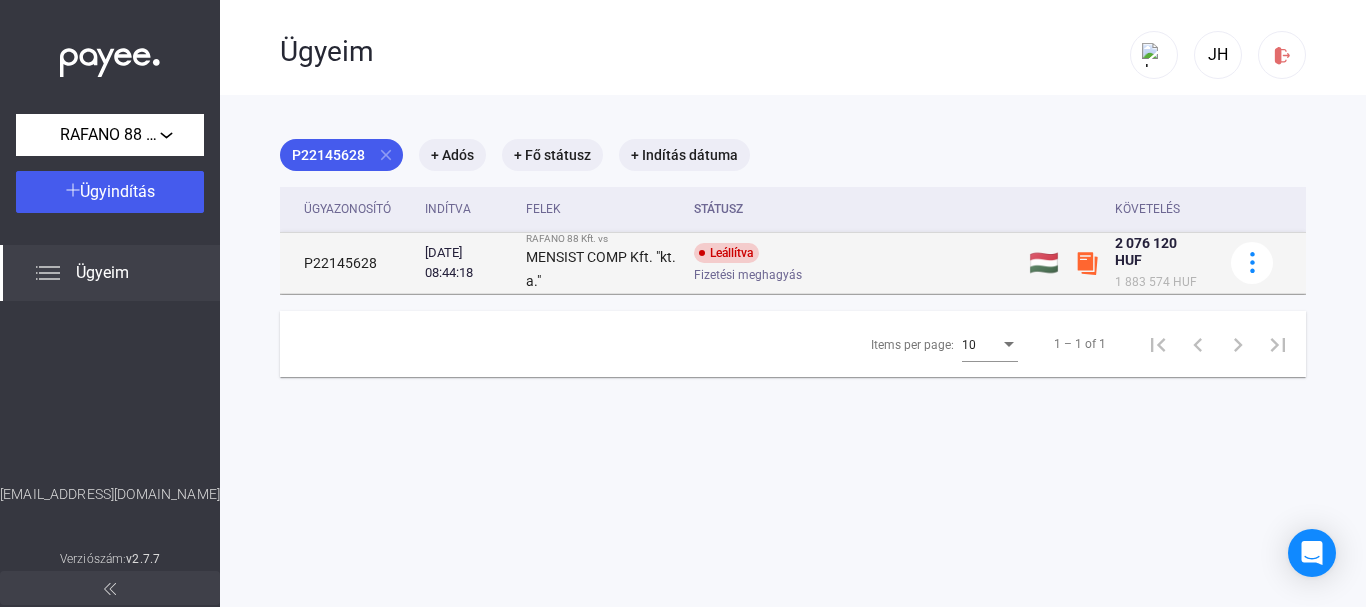 click on "MENSIST COMP Kft. "kt. a."" at bounding box center (602, 269) 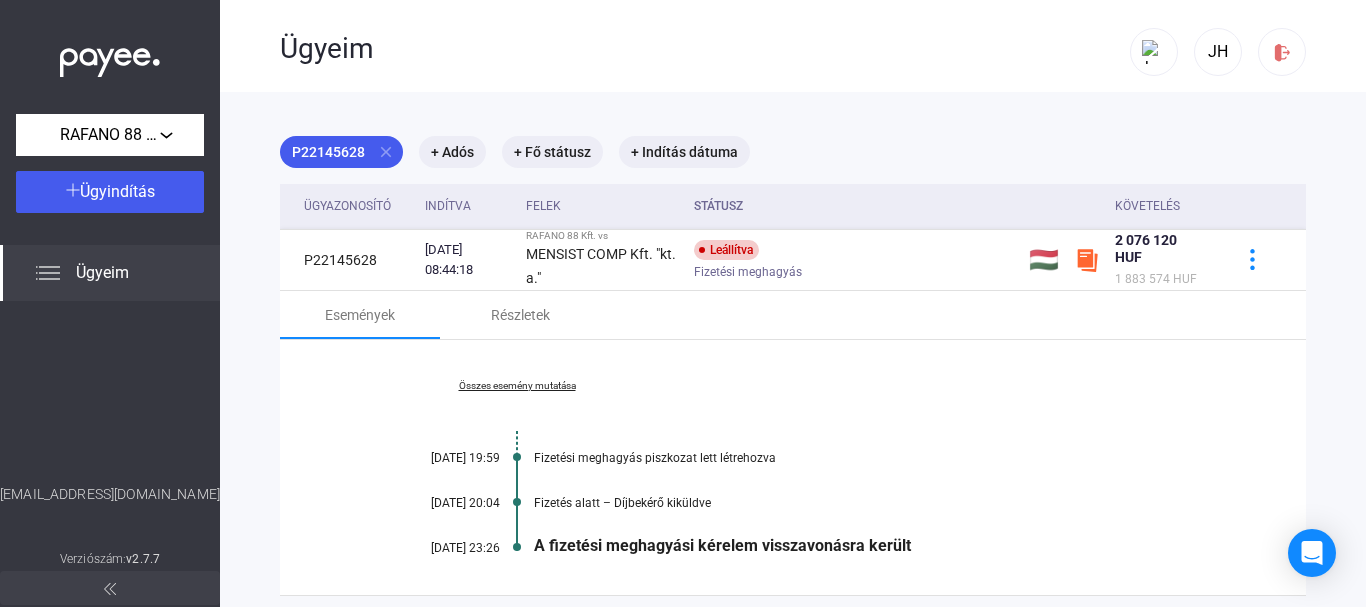scroll, scrollTop: 0, scrollLeft: 0, axis: both 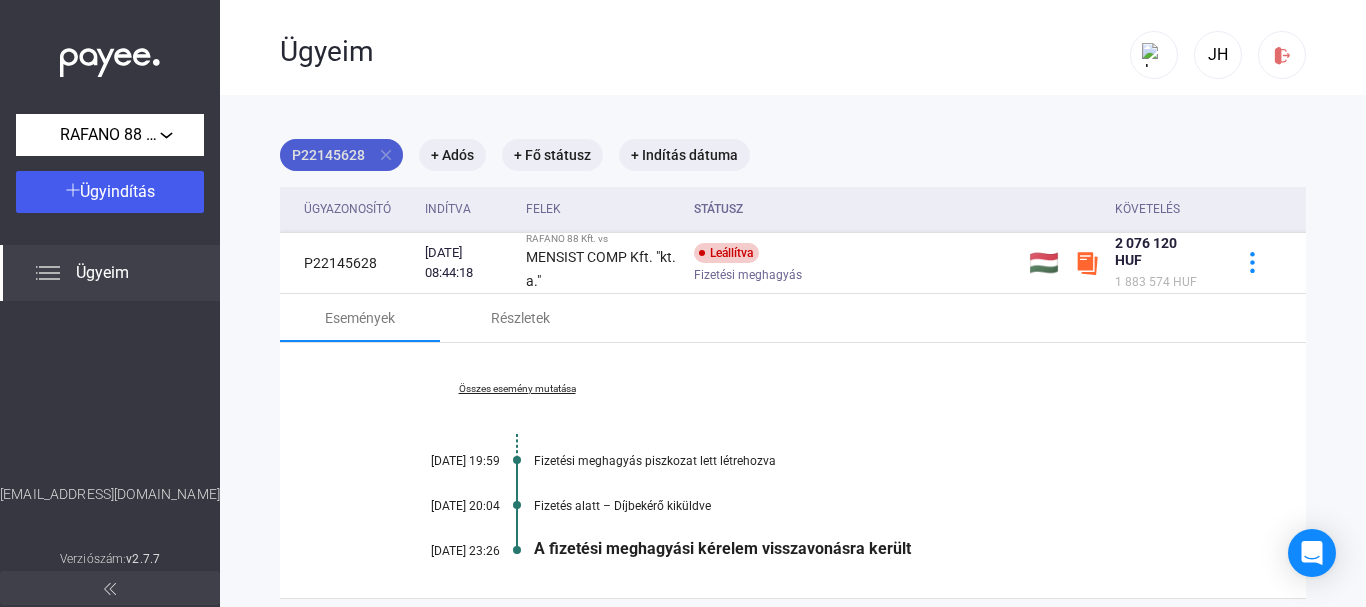 click on "close" at bounding box center (386, 155) 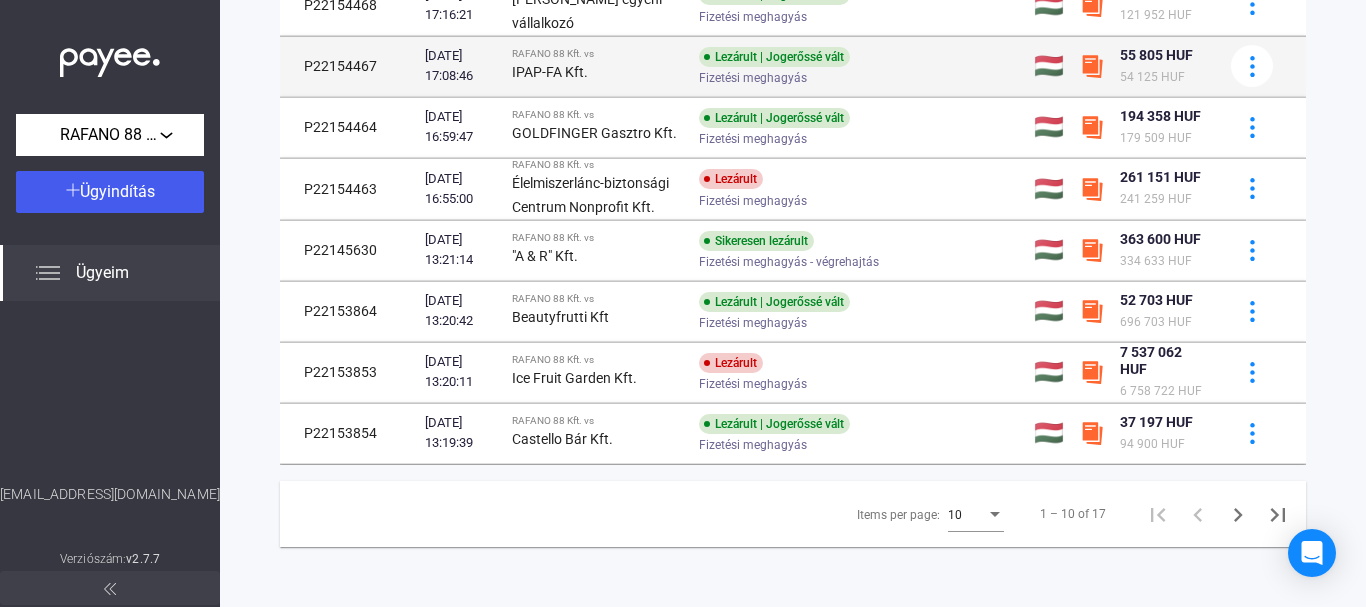 scroll, scrollTop: 6, scrollLeft: 0, axis: vertical 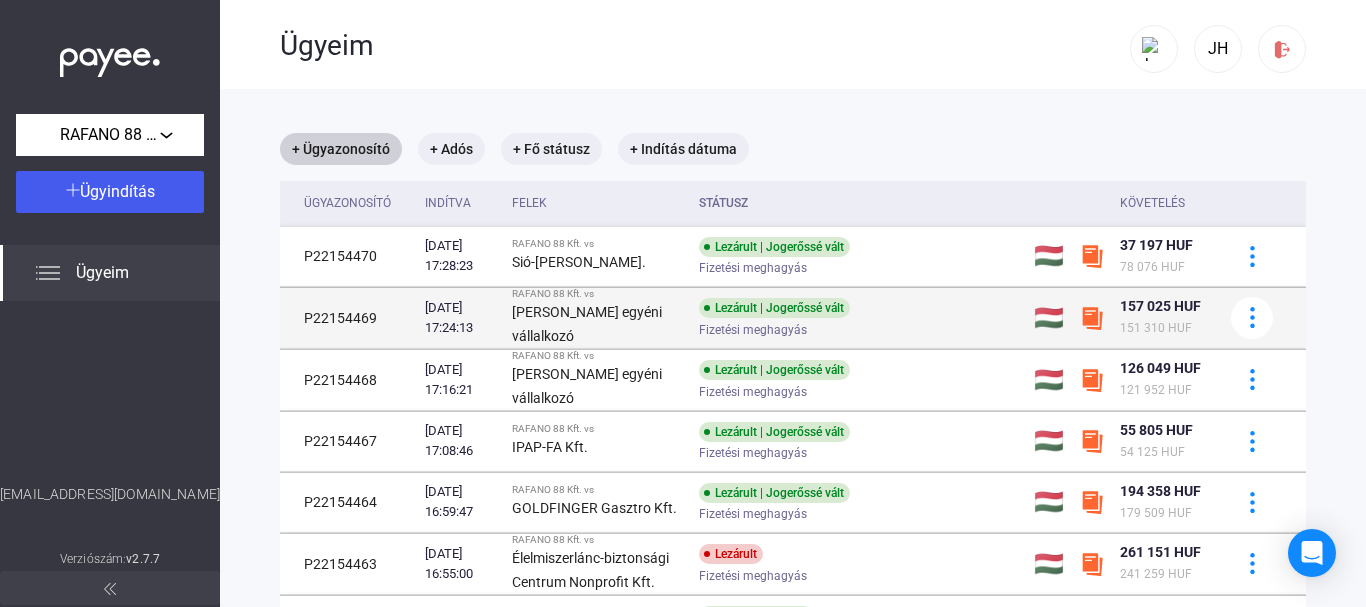 click on "Lezárult | Jogerőssé vált  Fizetési meghagyás" at bounding box center [858, 317] 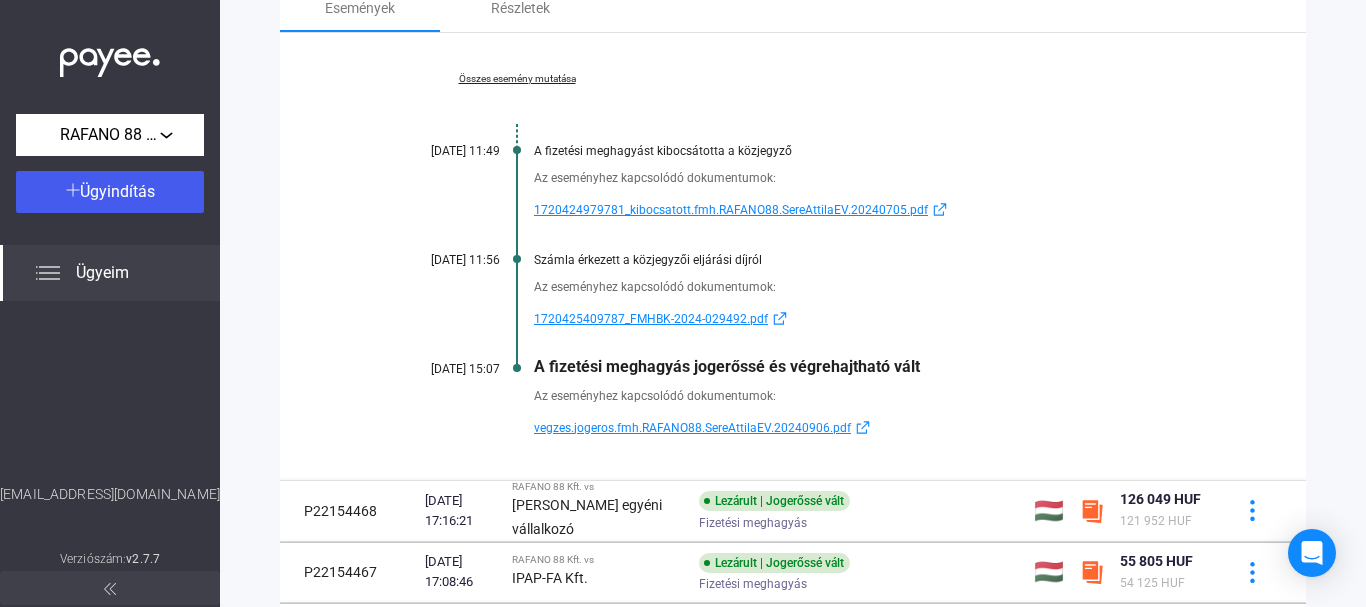 scroll, scrollTop: 406, scrollLeft: 0, axis: vertical 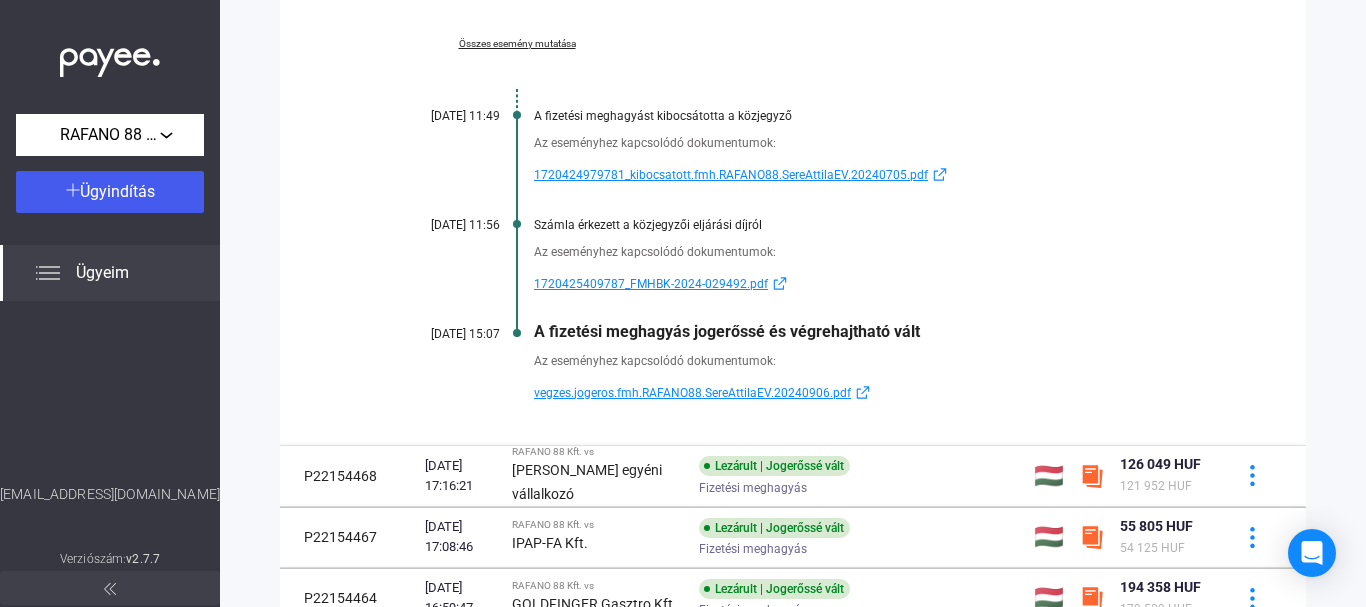 click on "vegzes.jogeros.fmh.RAFANO88.SereAttilaEV.20240906.pdf" at bounding box center [692, 393] 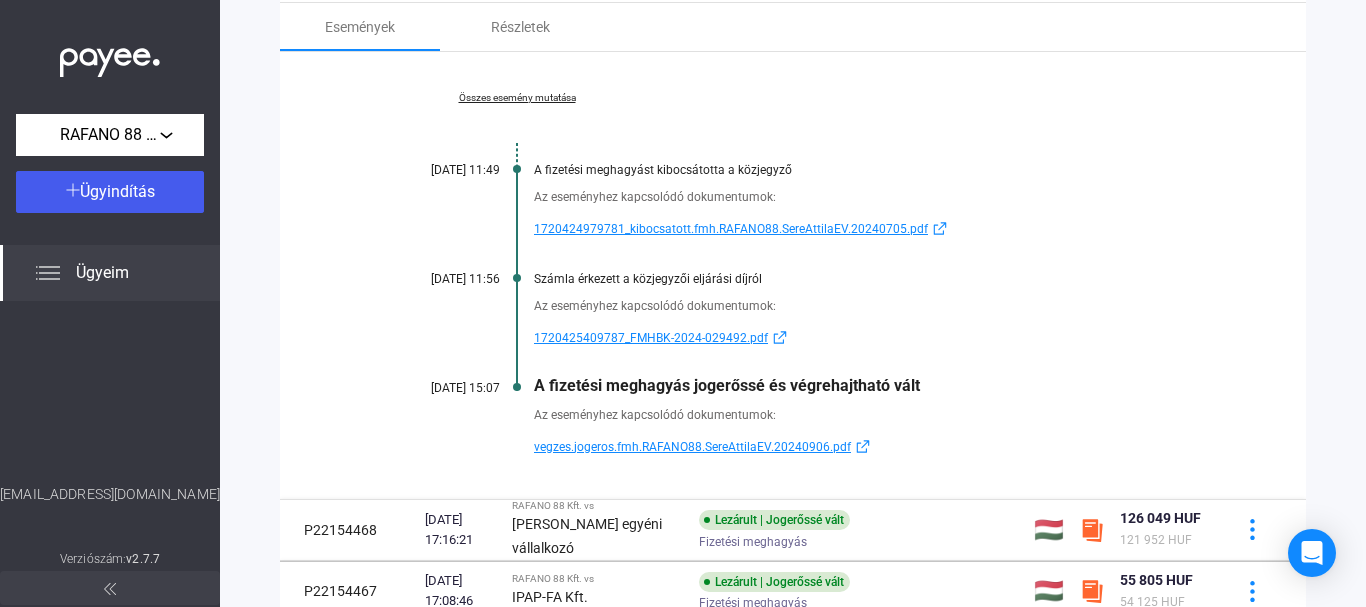 scroll, scrollTop: 406, scrollLeft: 0, axis: vertical 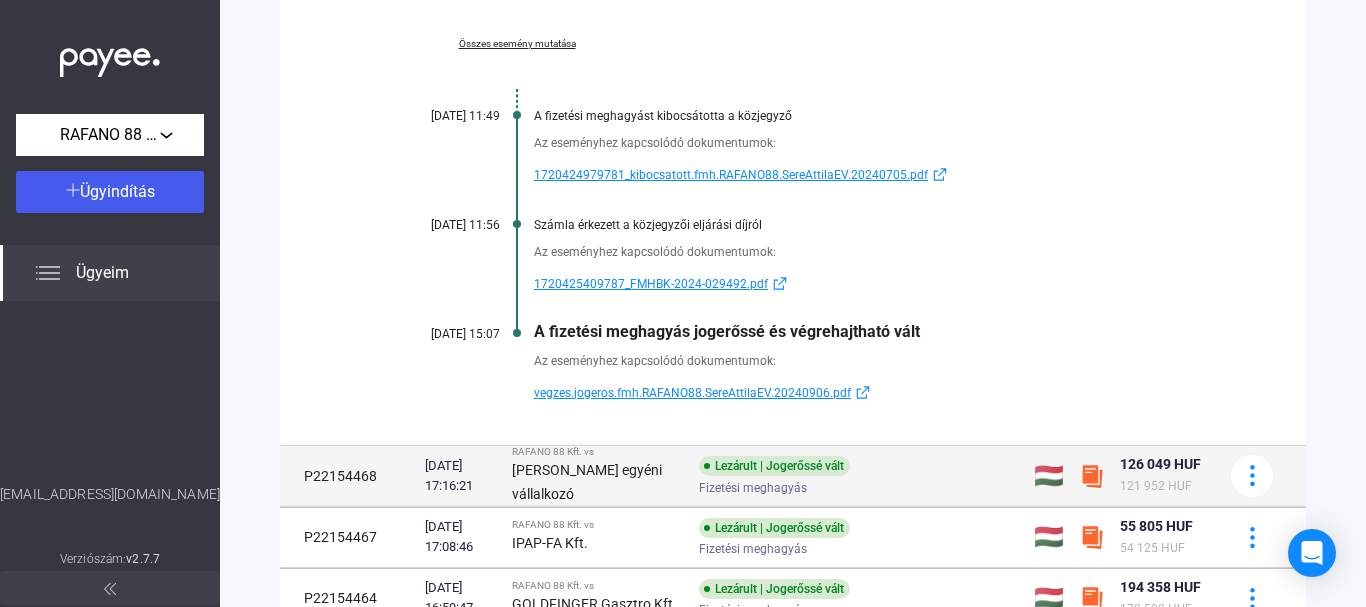click on "Fizetési meghagyás" at bounding box center (858, 487) 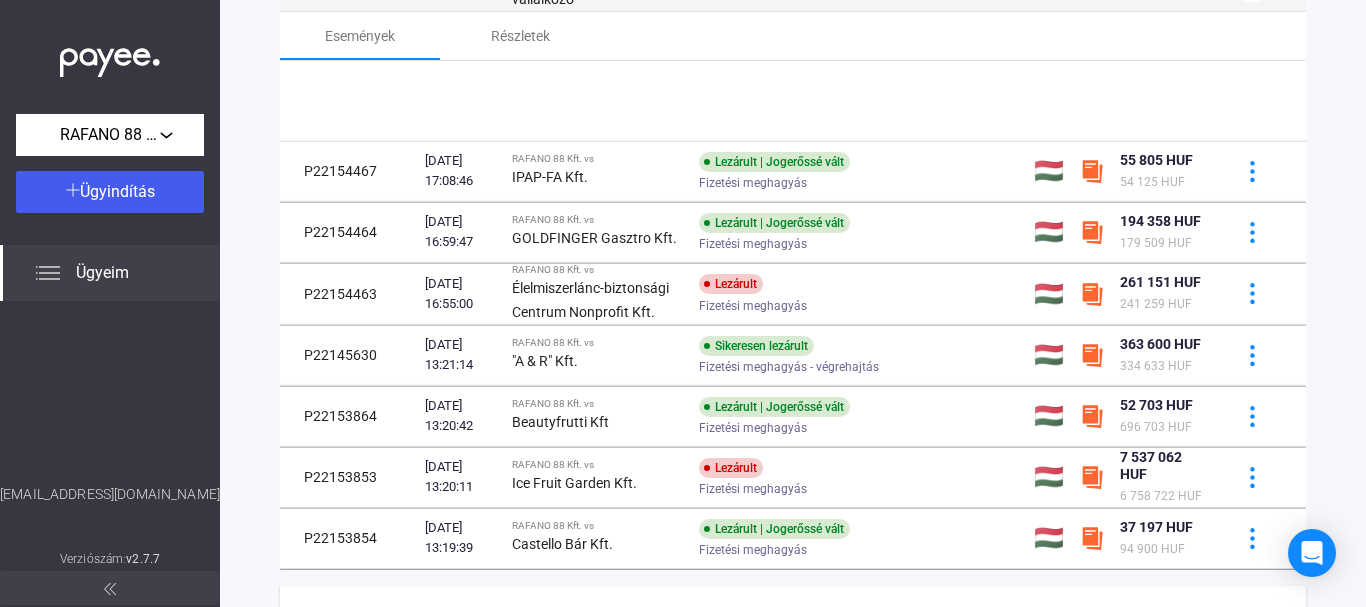 scroll, scrollTop: 358, scrollLeft: 0, axis: vertical 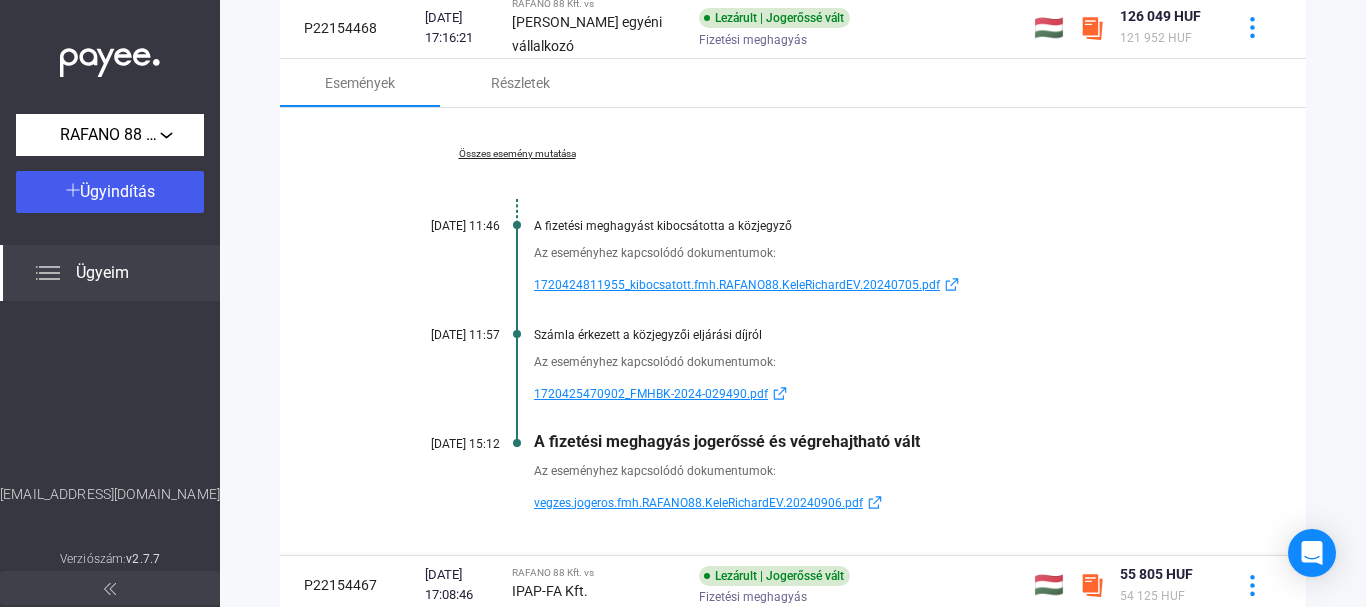 click on "1720425470902_FMHBK-2024-029490.pdf" at bounding box center [651, 394] 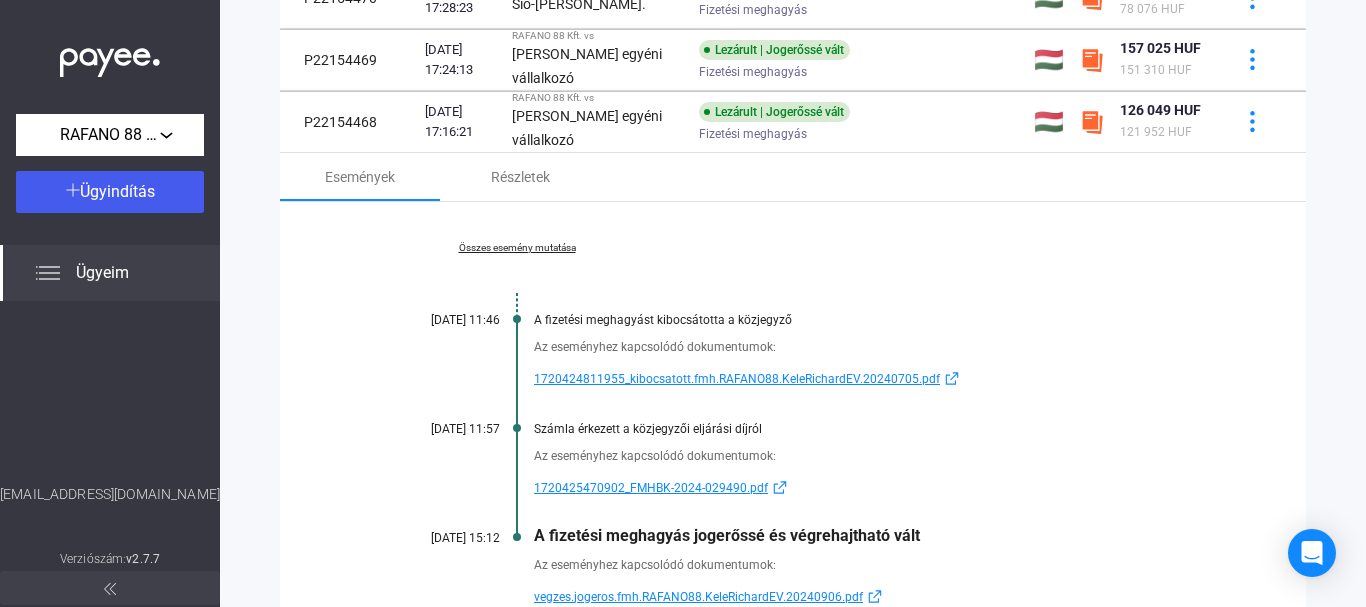scroll, scrollTop: 158, scrollLeft: 0, axis: vertical 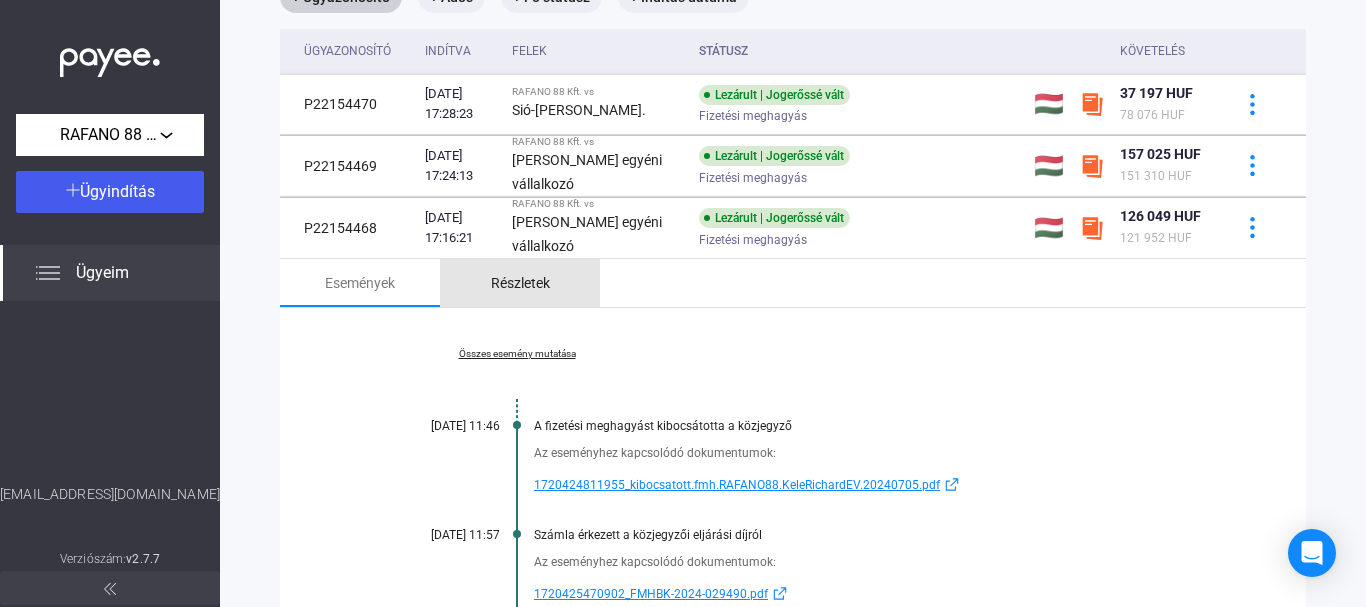 click on "Részletek" at bounding box center (520, 283) 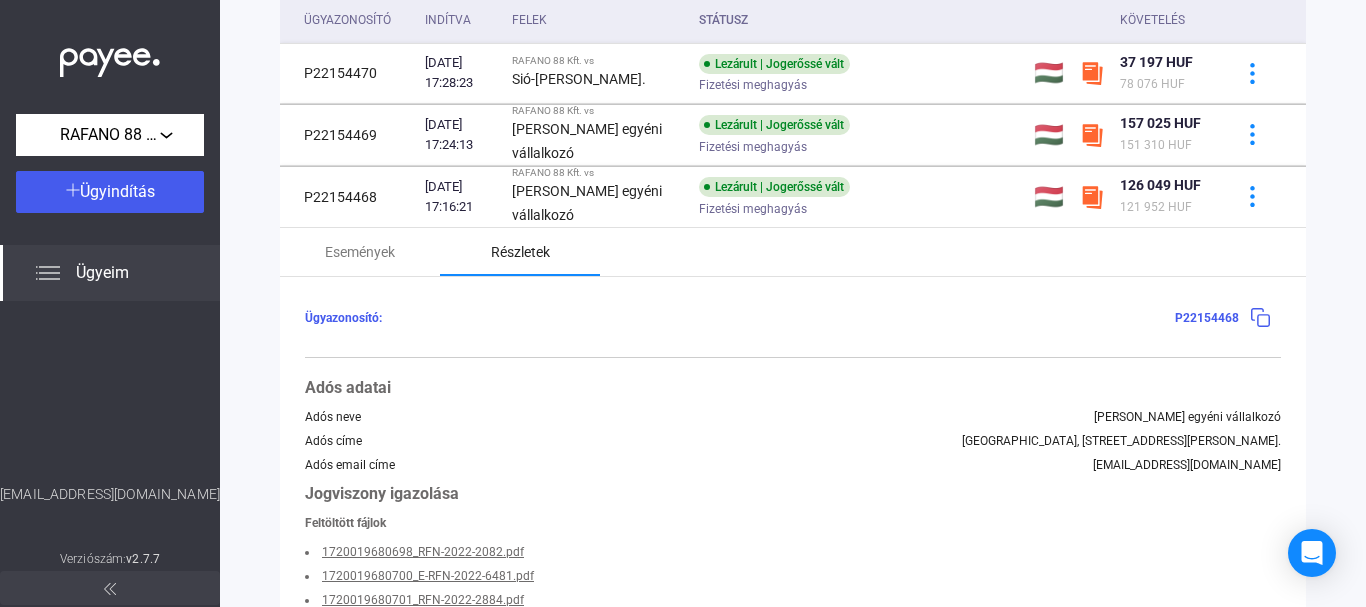 scroll, scrollTop: 158, scrollLeft: 0, axis: vertical 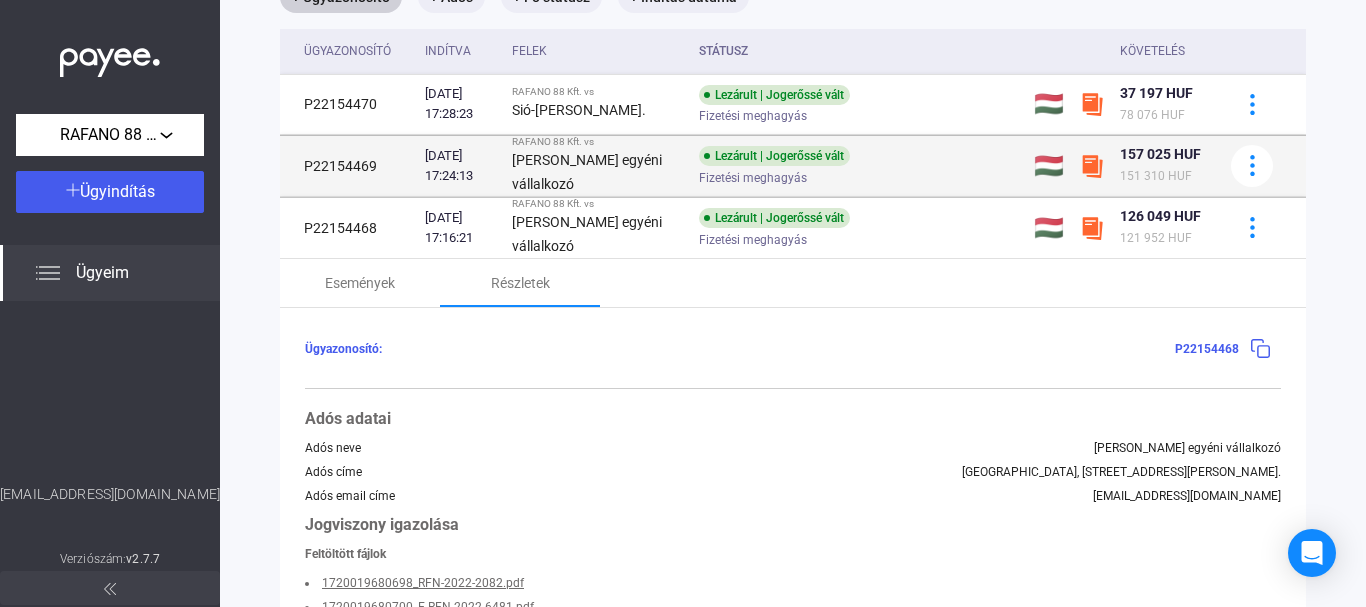 click on "P22154469" at bounding box center [348, 165] 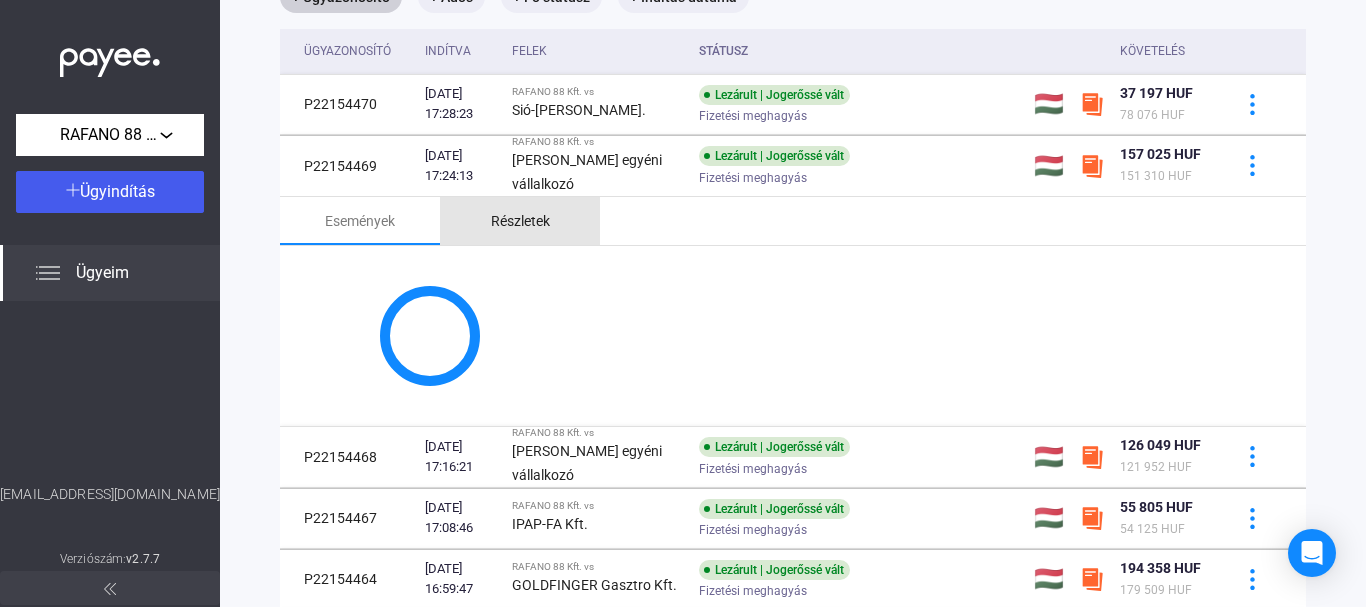 click on "Részletek" at bounding box center [520, 221] 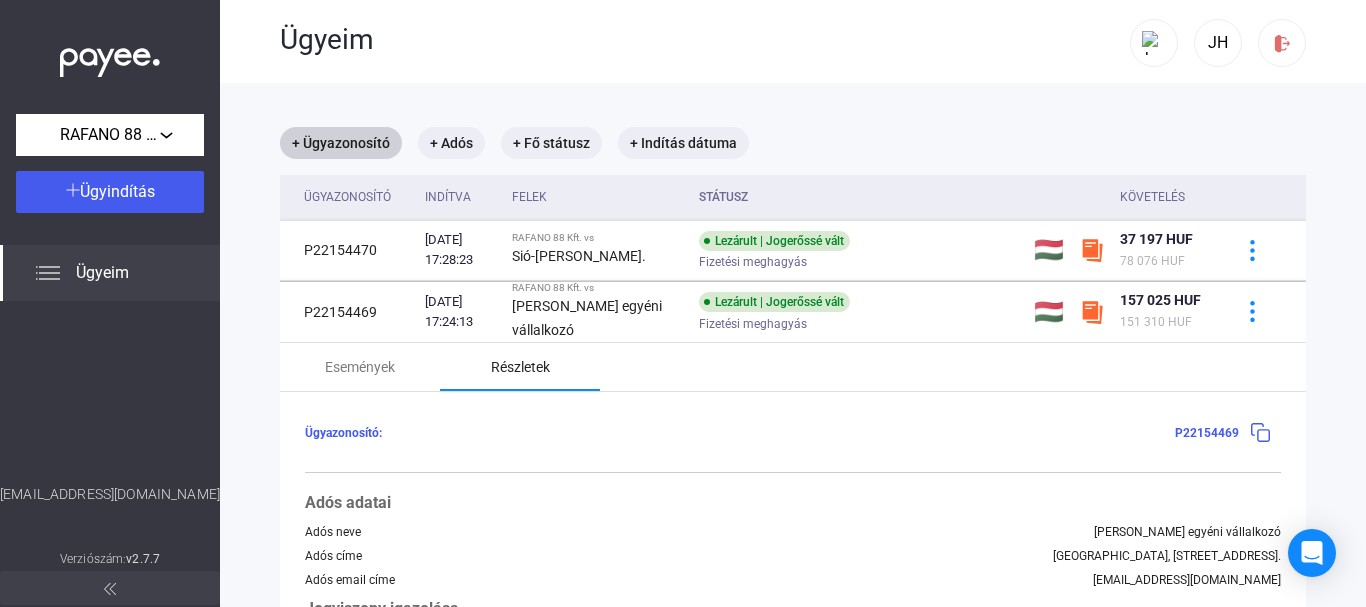 scroll, scrollTop: 0, scrollLeft: 0, axis: both 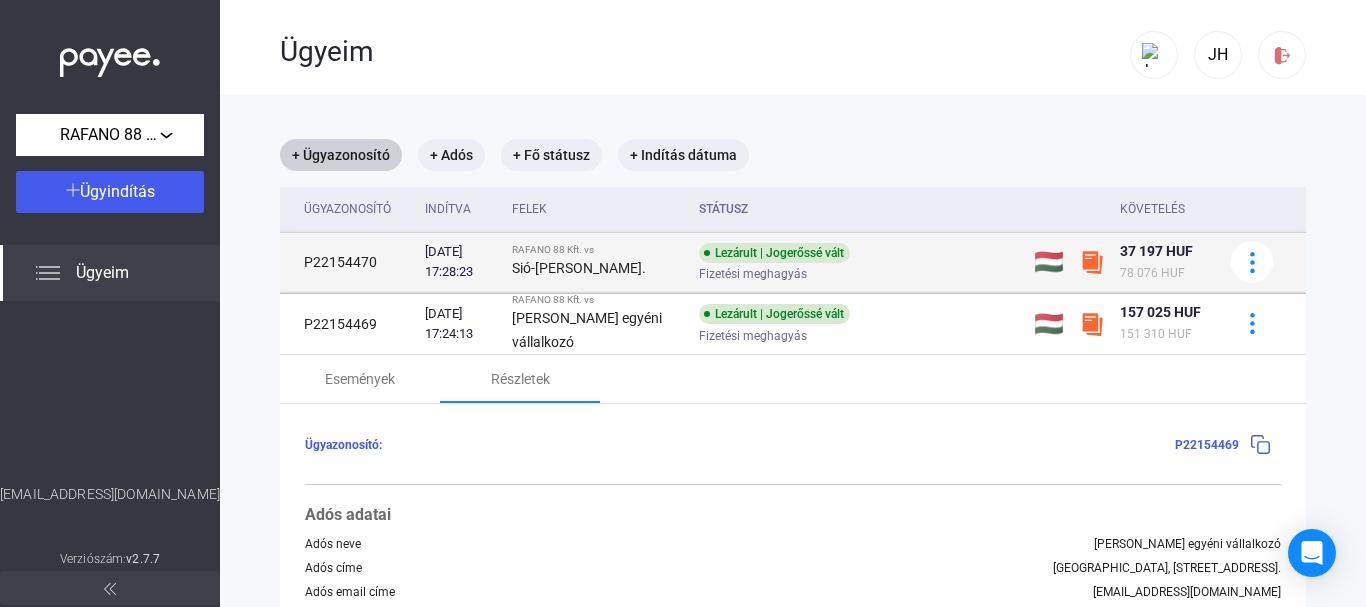 click on "Sió-[PERSON_NAME]." at bounding box center (597, 268) 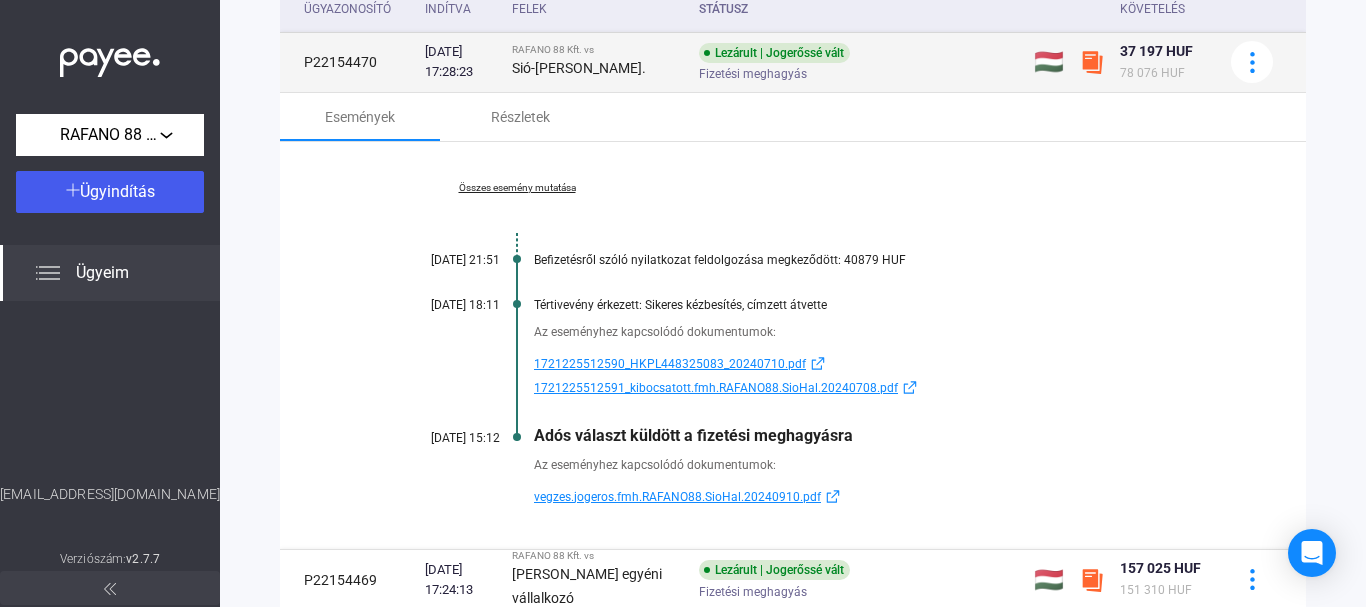 scroll, scrollTop: 0, scrollLeft: 0, axis: both 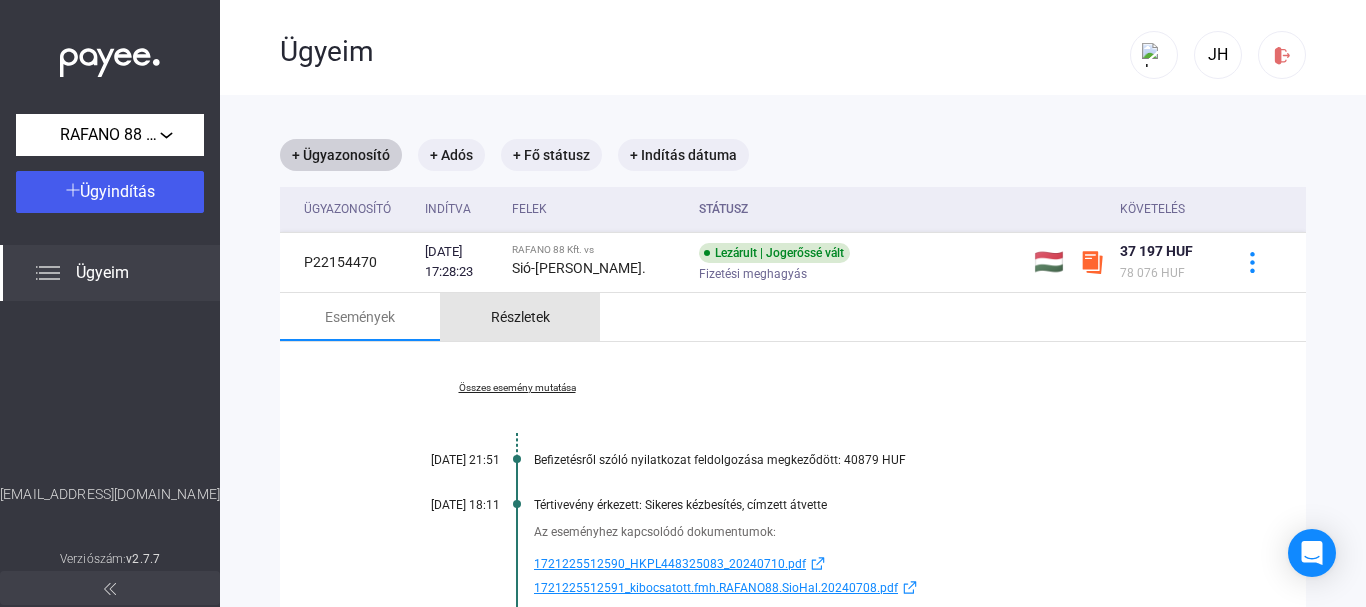 click on "Részletek" at bounding box center (520, 317) 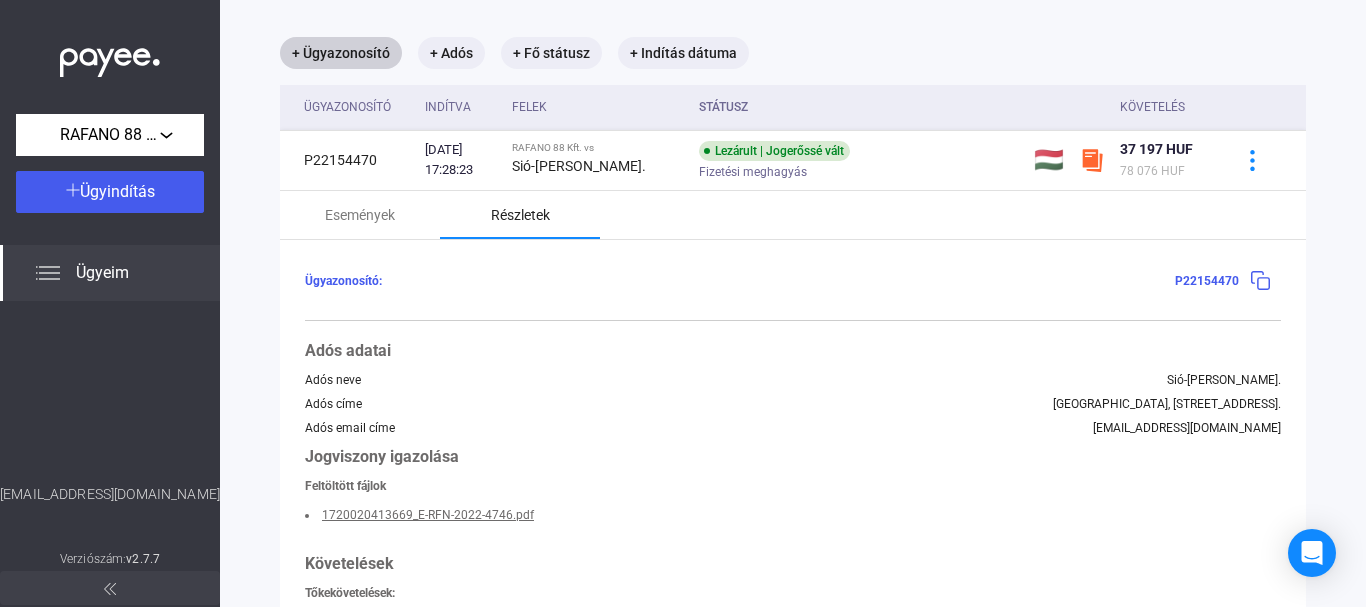 scroll, scrollTop: 100, scrollLeft: 0, axis: vertical 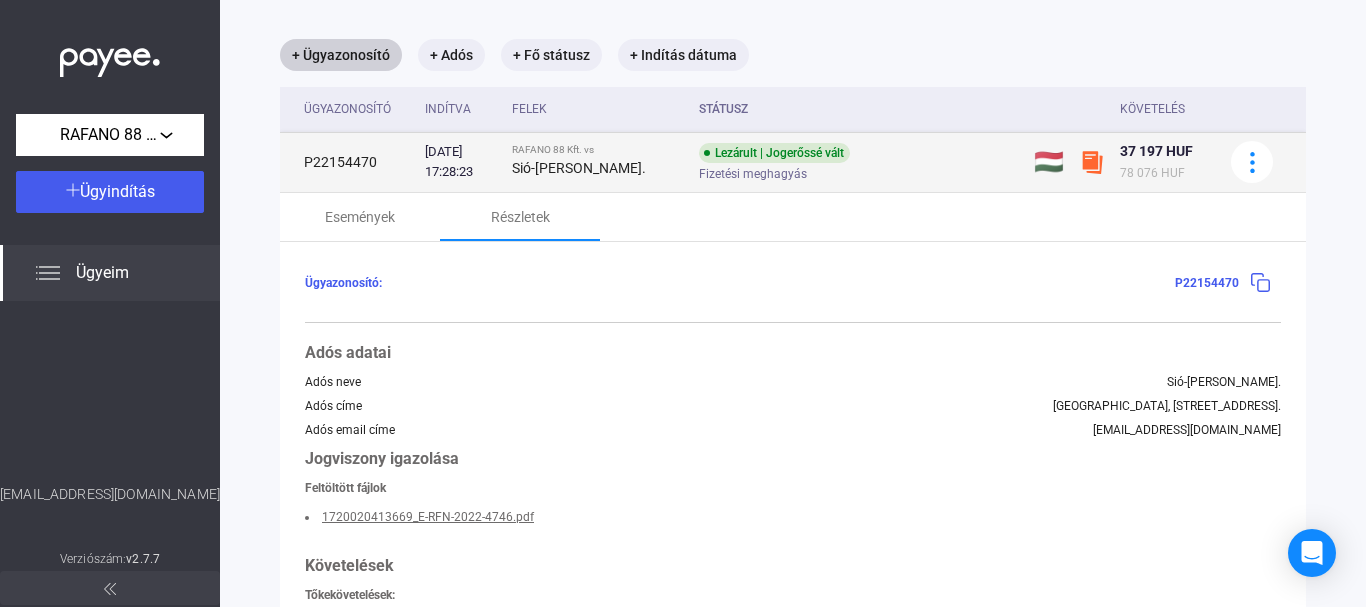 click on "Sió-[PERSON_NAME]." at bounding box center (597, 168) 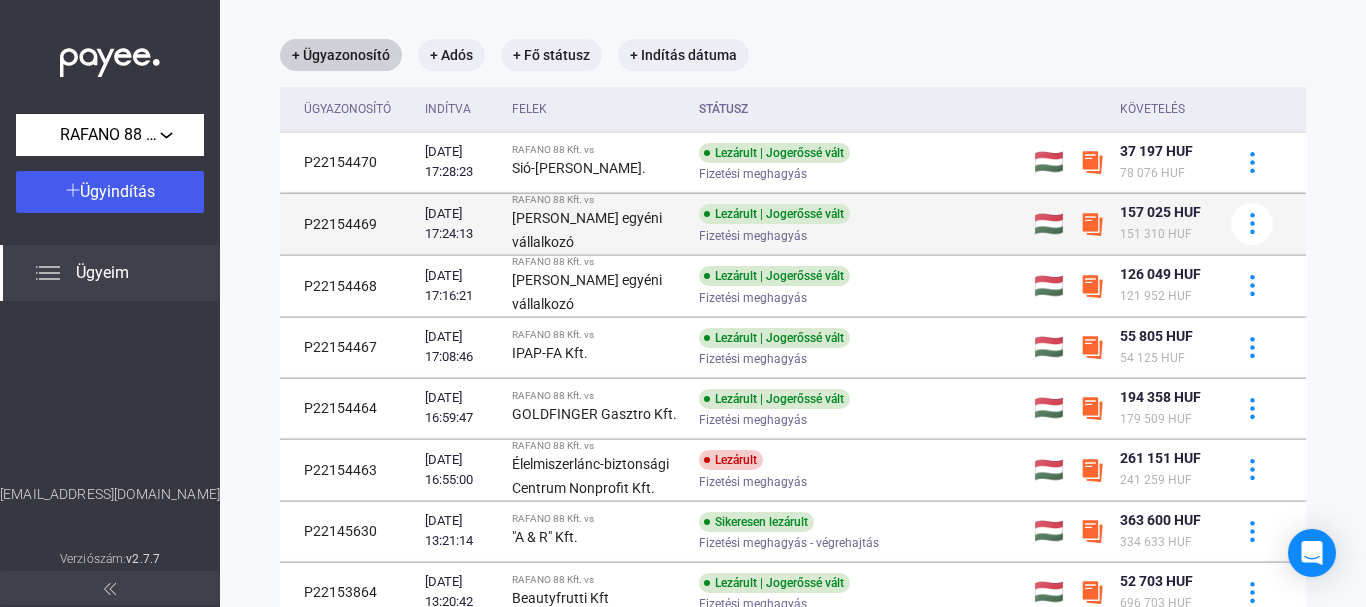 click on "[PERSON_NAME] egyéni vállalkozó" at bounding box center (597, 230) 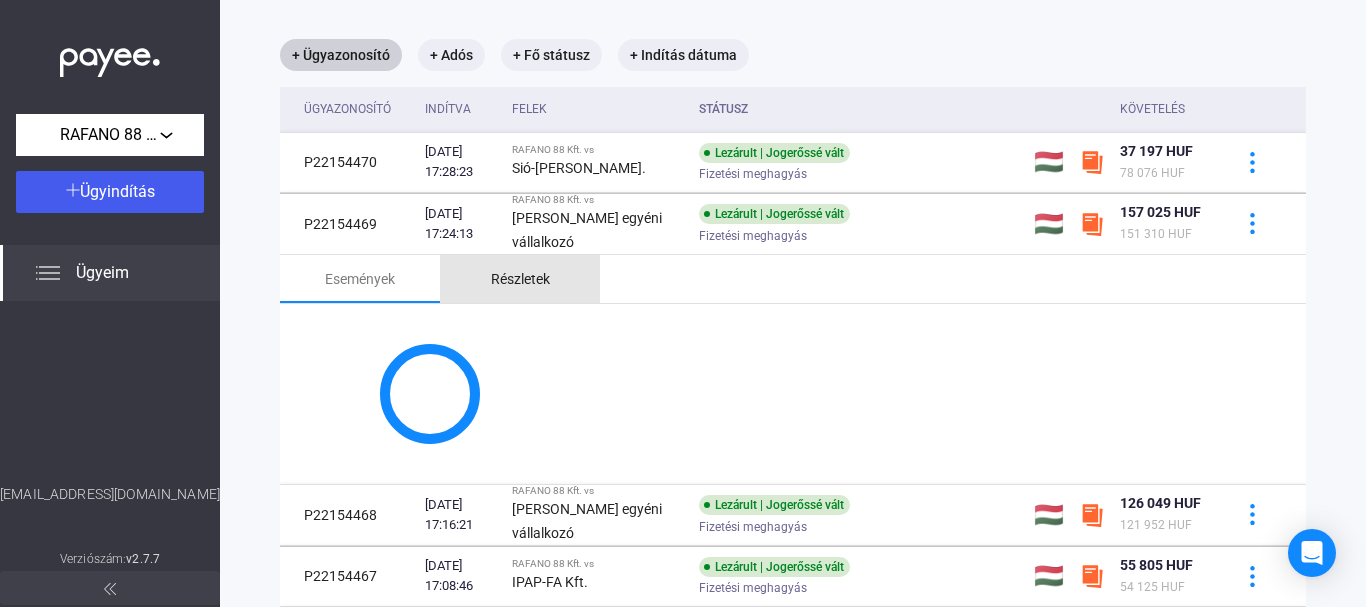 click on "Részletek" at bounding box center (520, 279) 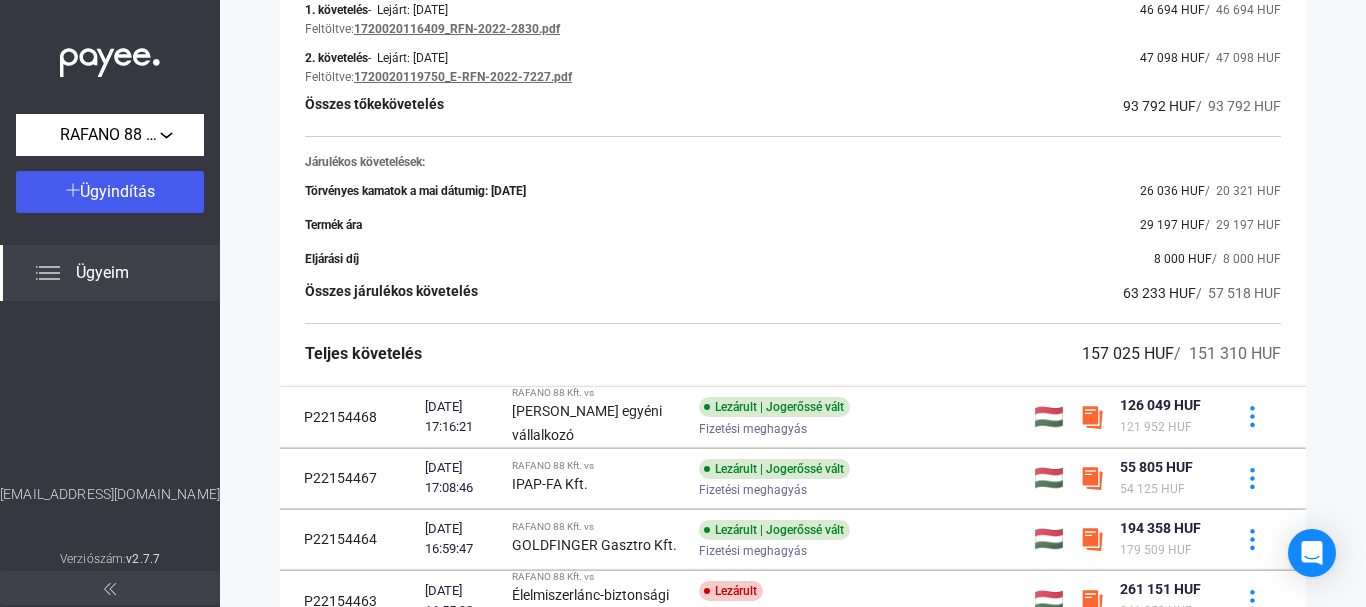 scroll, scrollTop: 700, scrollLeft: 0, axis: vertical 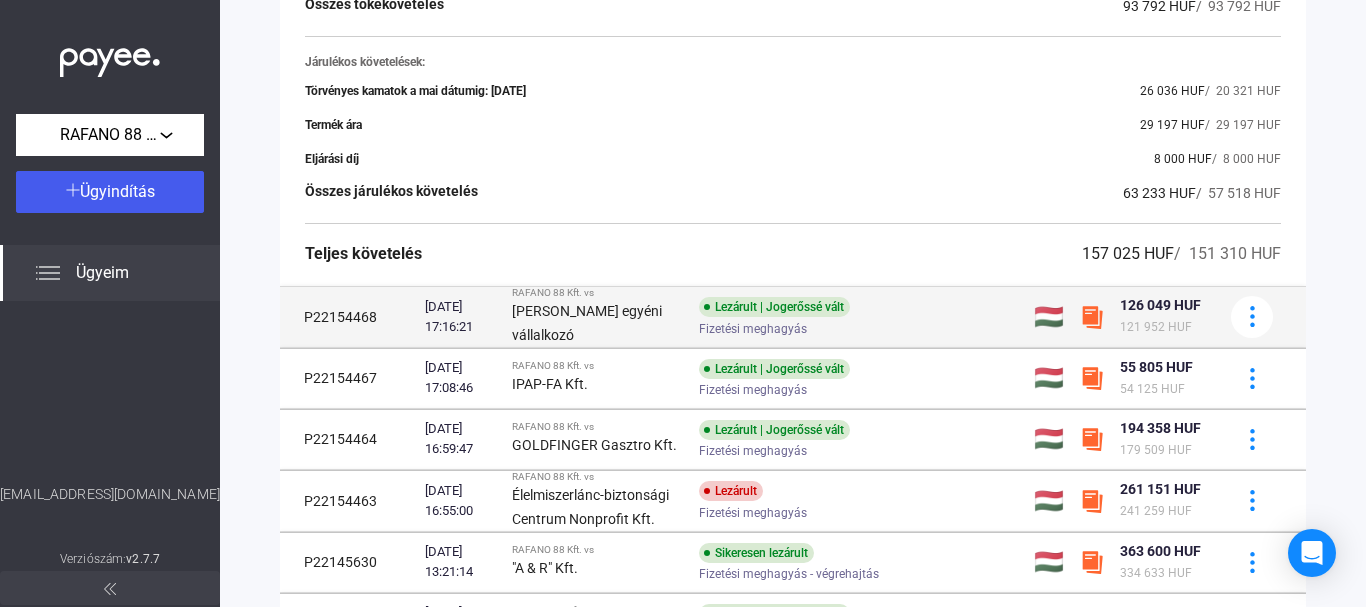 click on "Fizetési meghagyás" at bounding box center [753, 329] 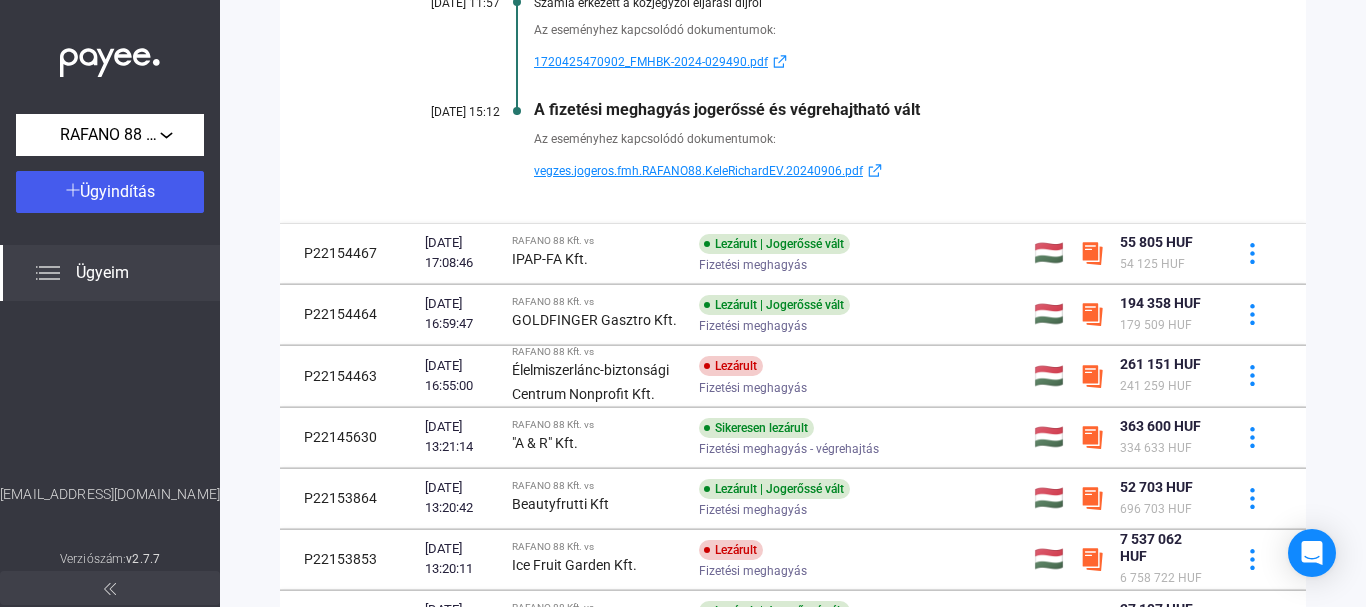 scroll, scrollTop: 735, scrollLeft: 0, axis: vertical 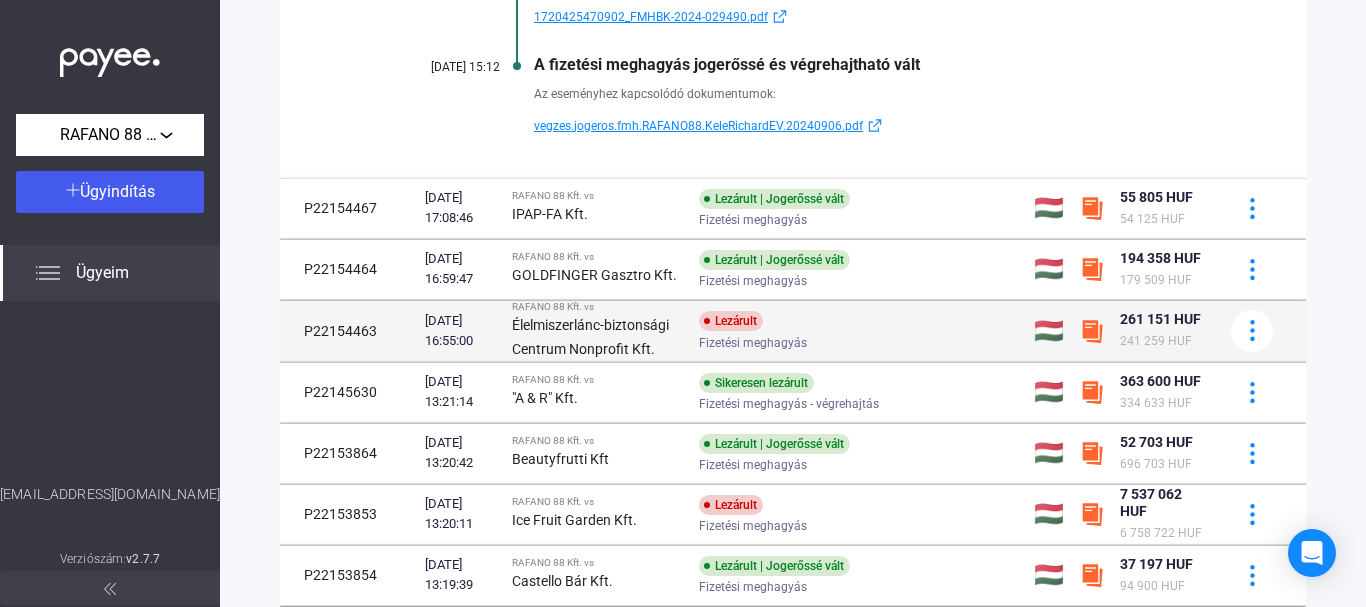 click on "Lezárult  Fizetési meghagyás" at bounding box center (858, 330) 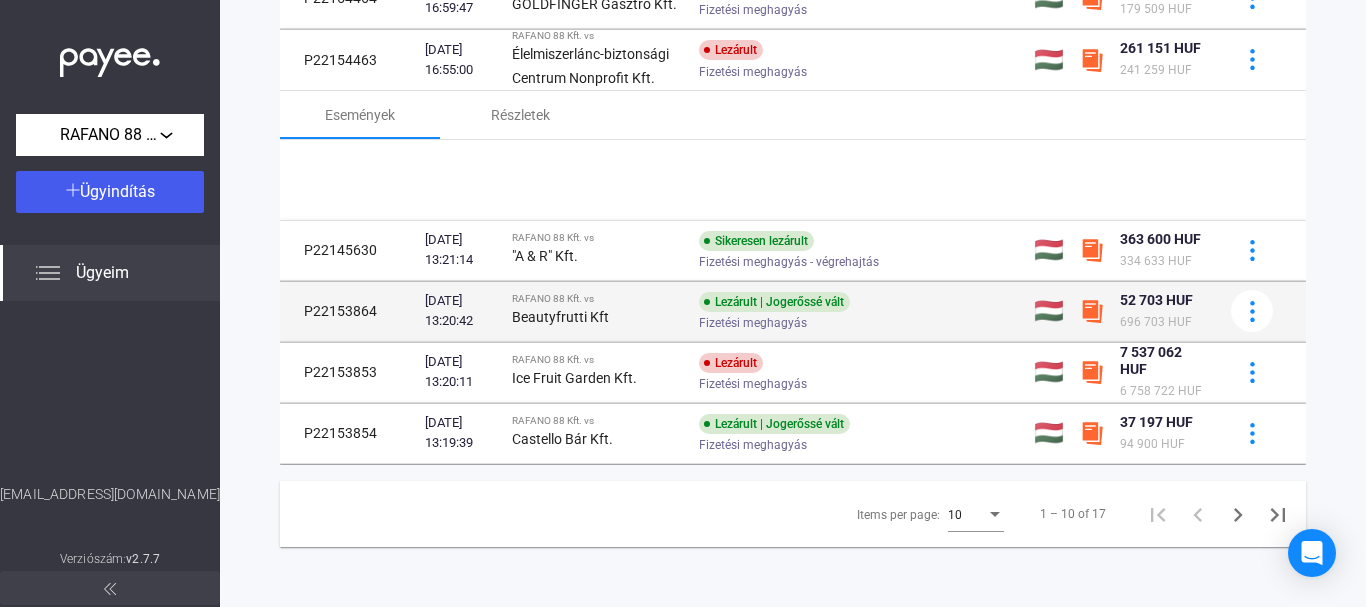 scroll, scrollTop: 476, scrollLeft: 0, axis: vertical 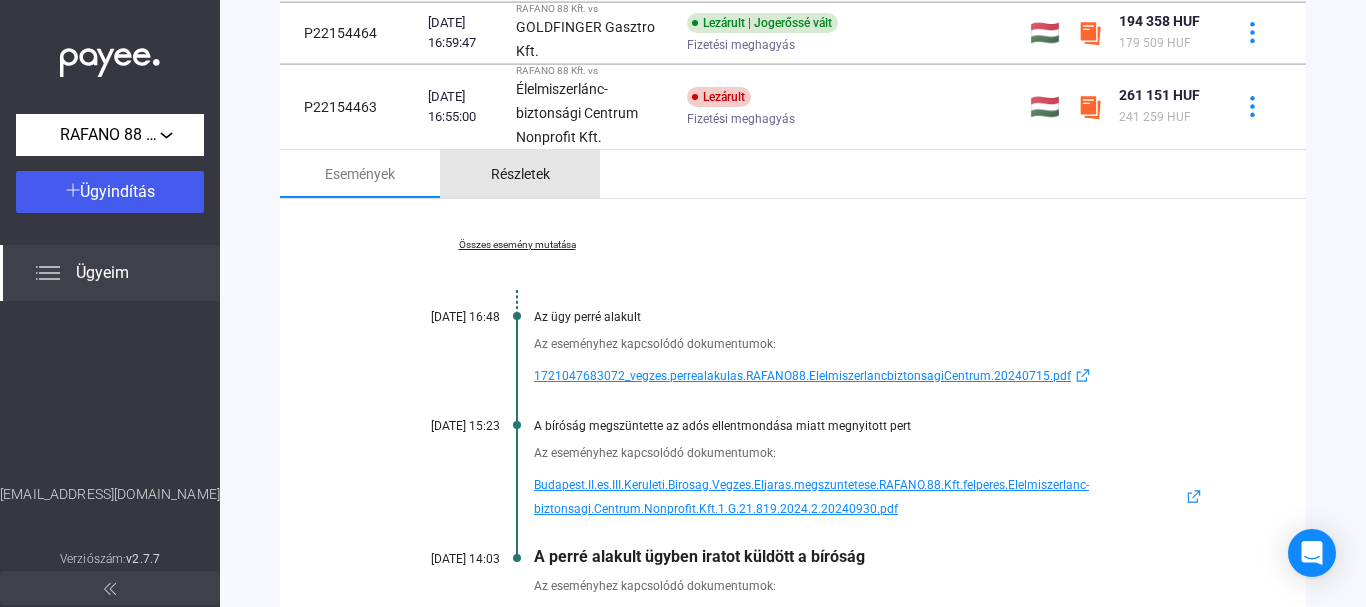 click on "Részletek" at bounding box center (520, 174) 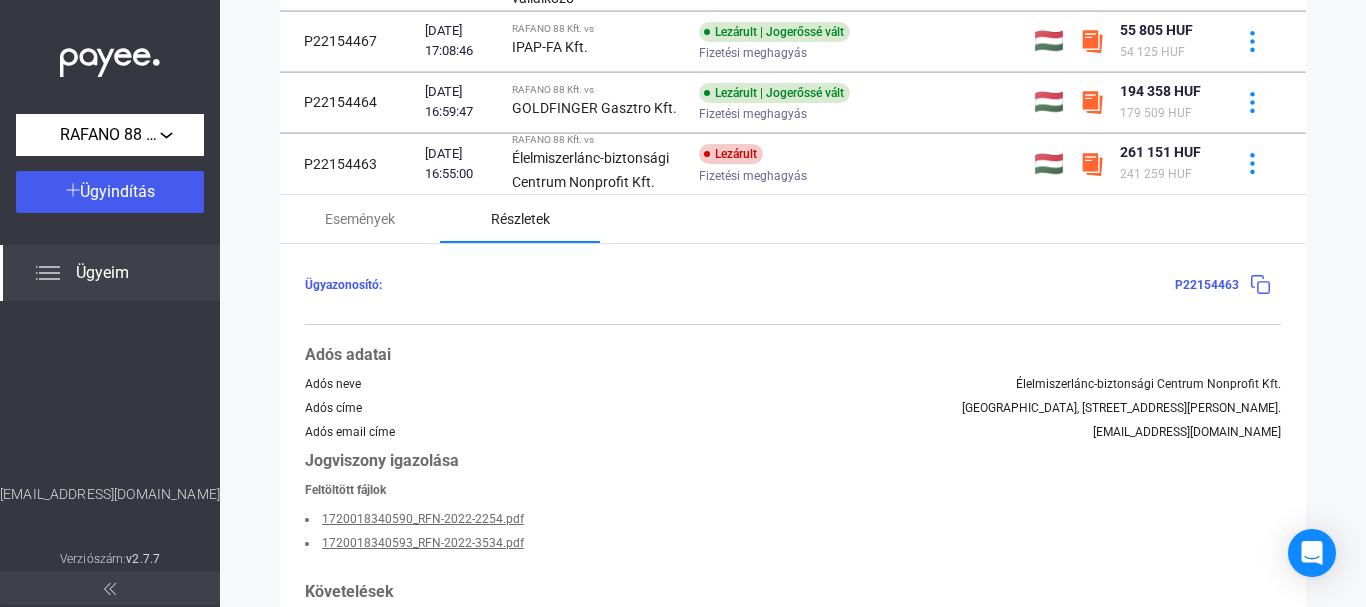scroll, scrollTop: 376, scrollLeft: 0, axis: vertical 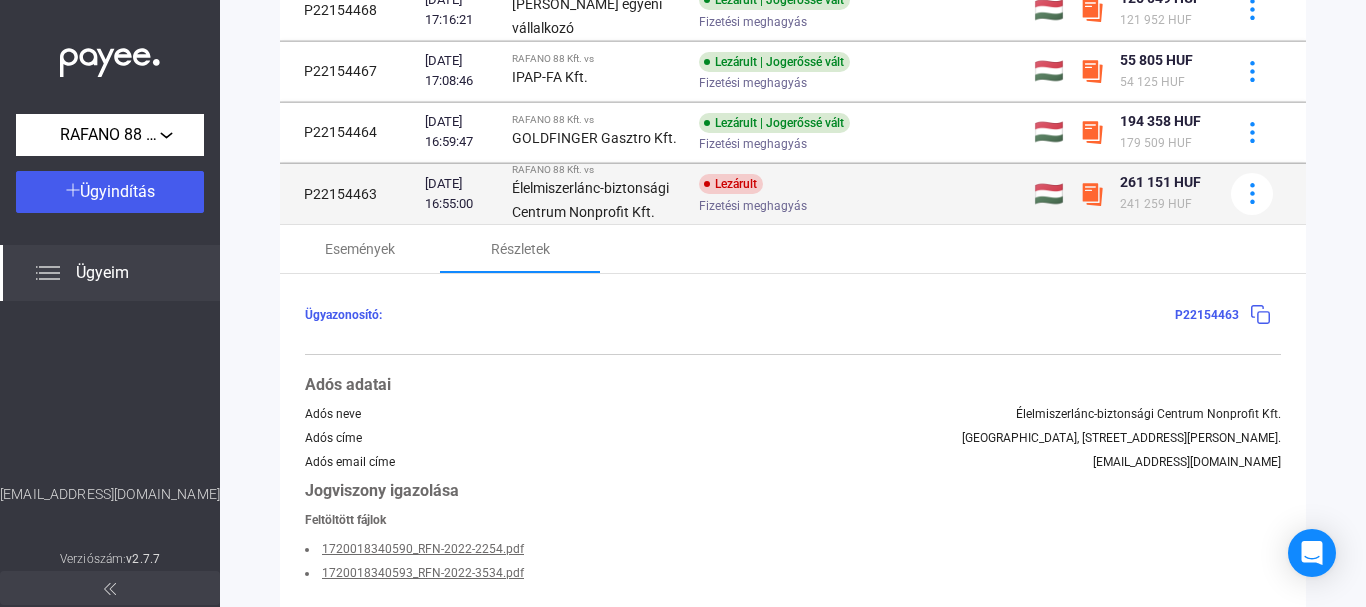 click on "P22154463" at bounding box center [348, 193] 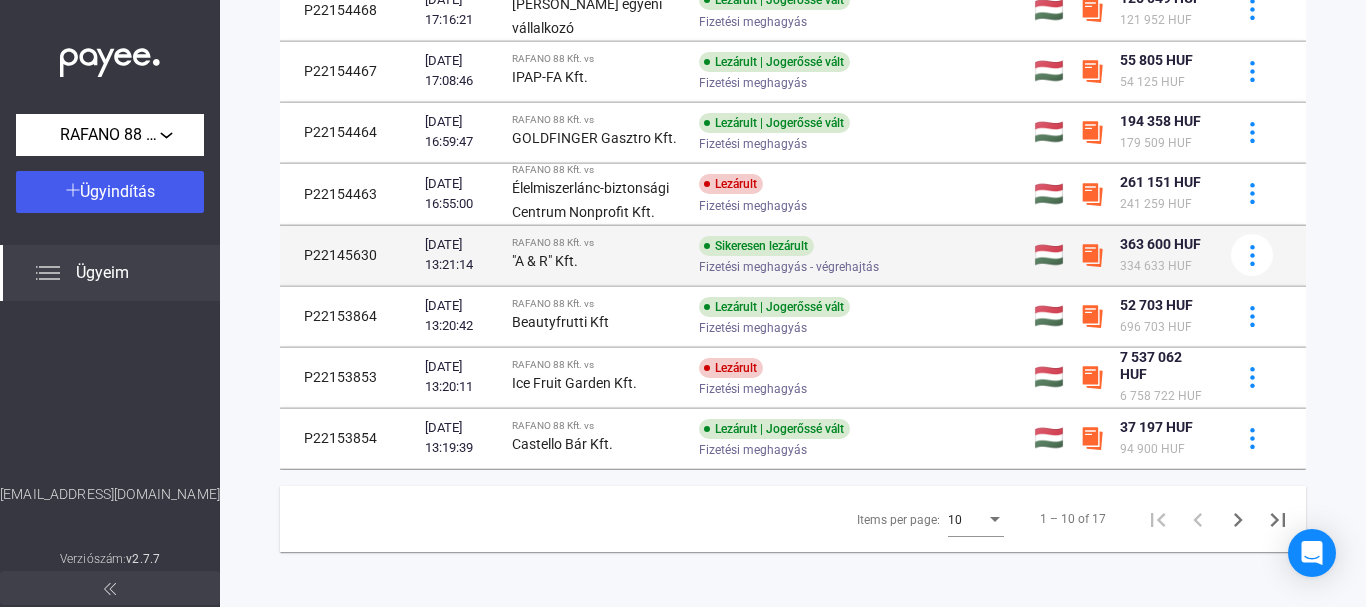 scroll, scrollTop: 276, scrollLeft: 0, axis: vertical 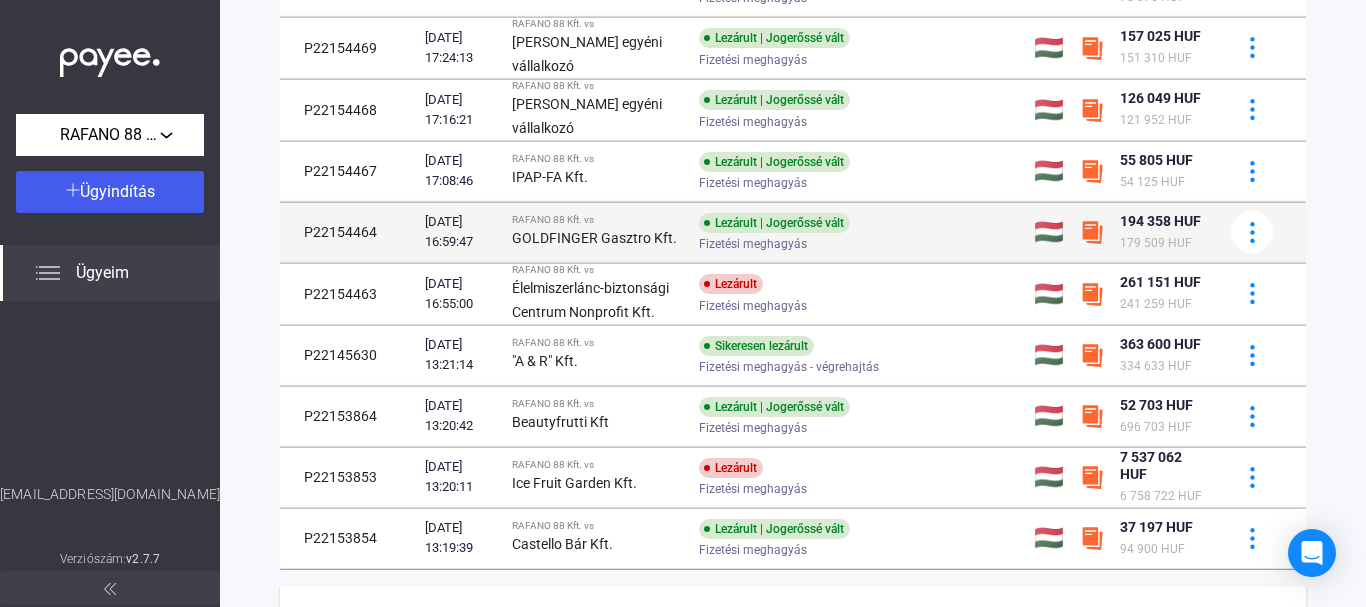 click on "P22154464" at bounding box center [348, 232] 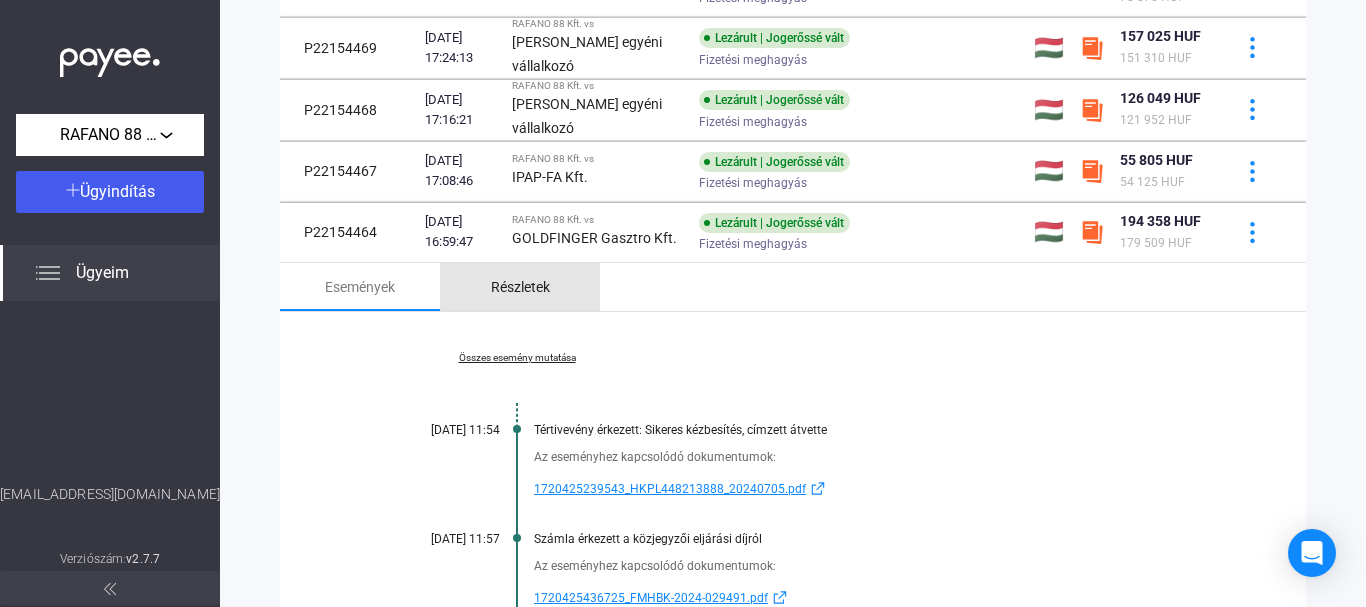 click on "Részletek" at bounding box center (520, 287) 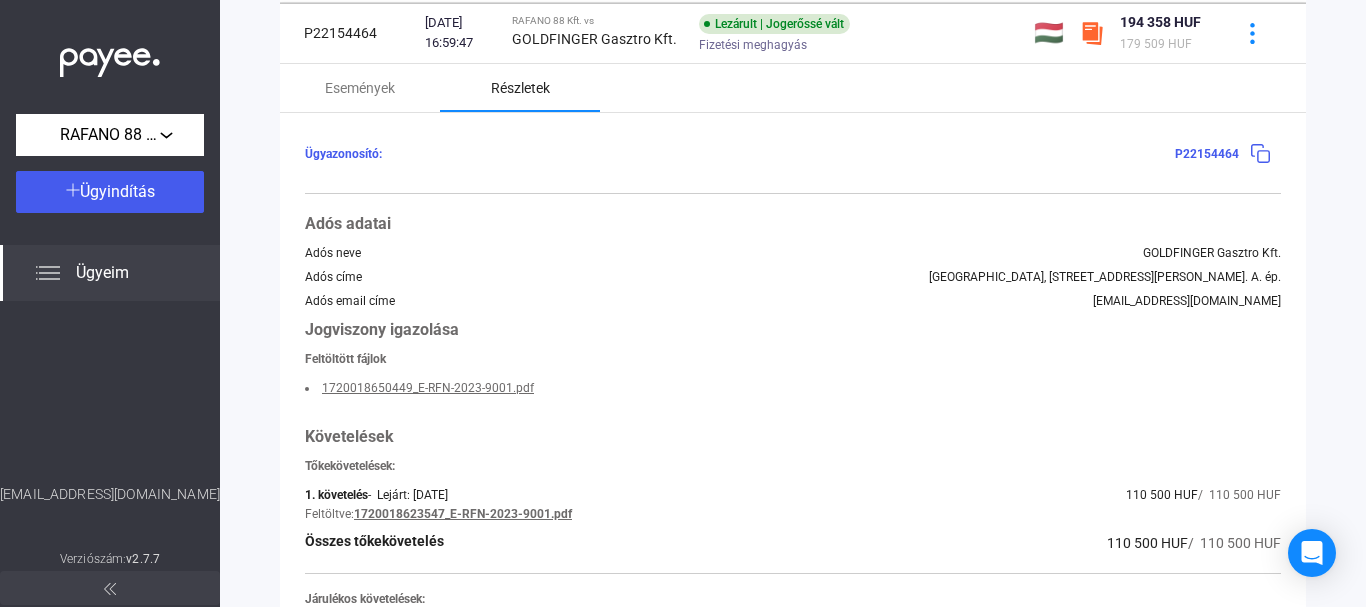 scroll, scrollTop: 276, scrollLeft: 0, axis: vertical 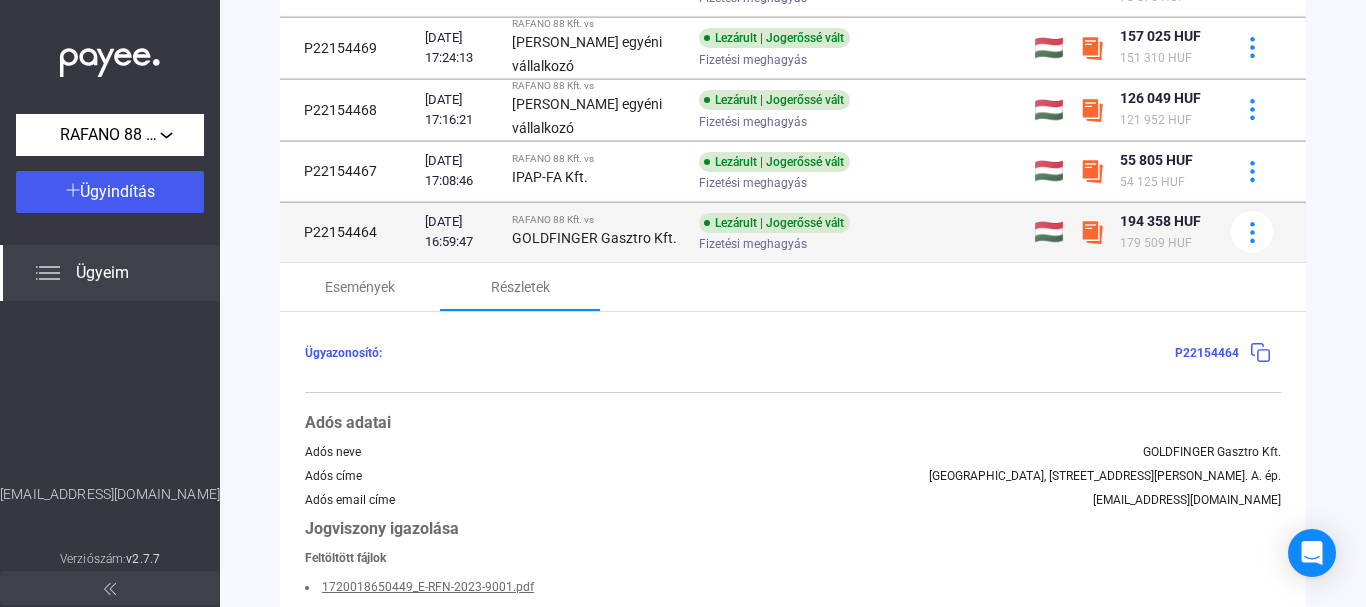 click on "[DATE] 16:59:47" at bounding box center (460, 232) 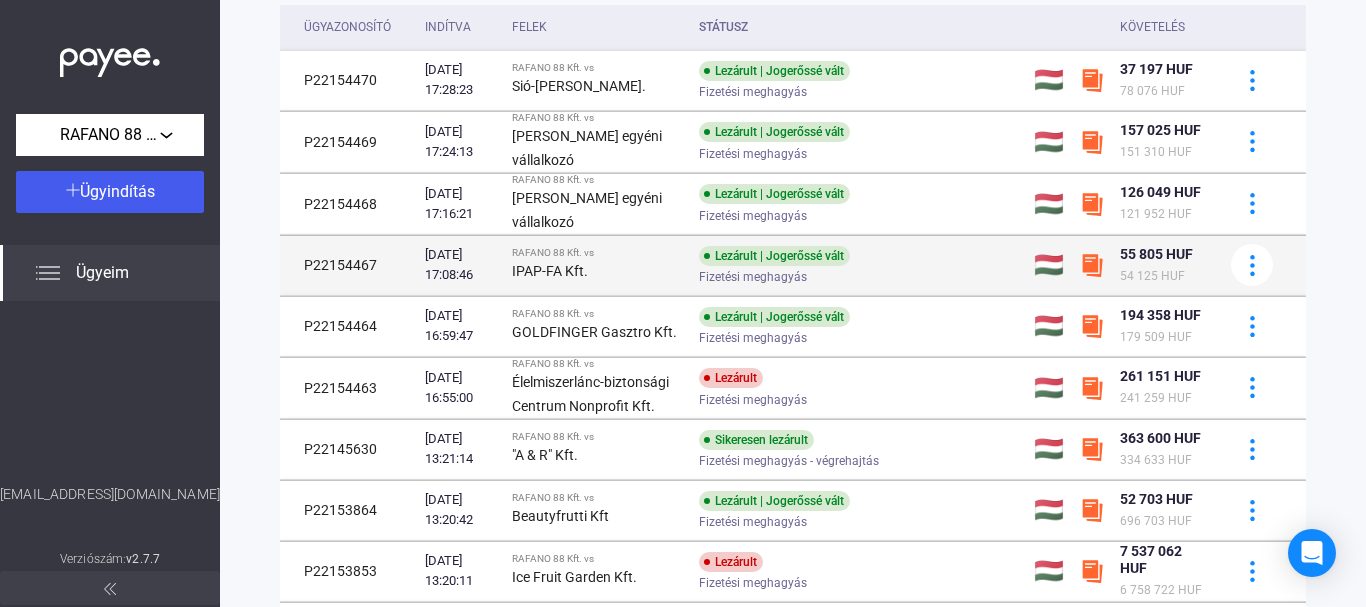 scroll, scrollTop: 76, scrollLeft: 0, axis: vertical 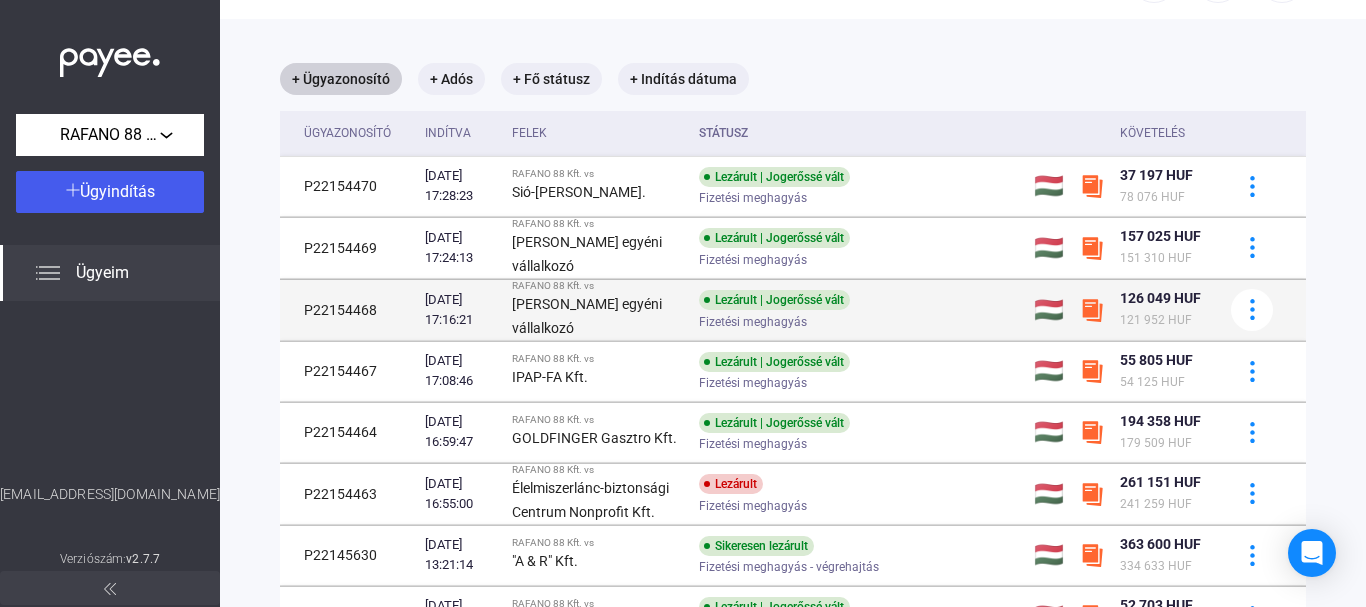 click on "[PERSON_NAME] egyéni vállalkozó" at bounding box center [587, 316] 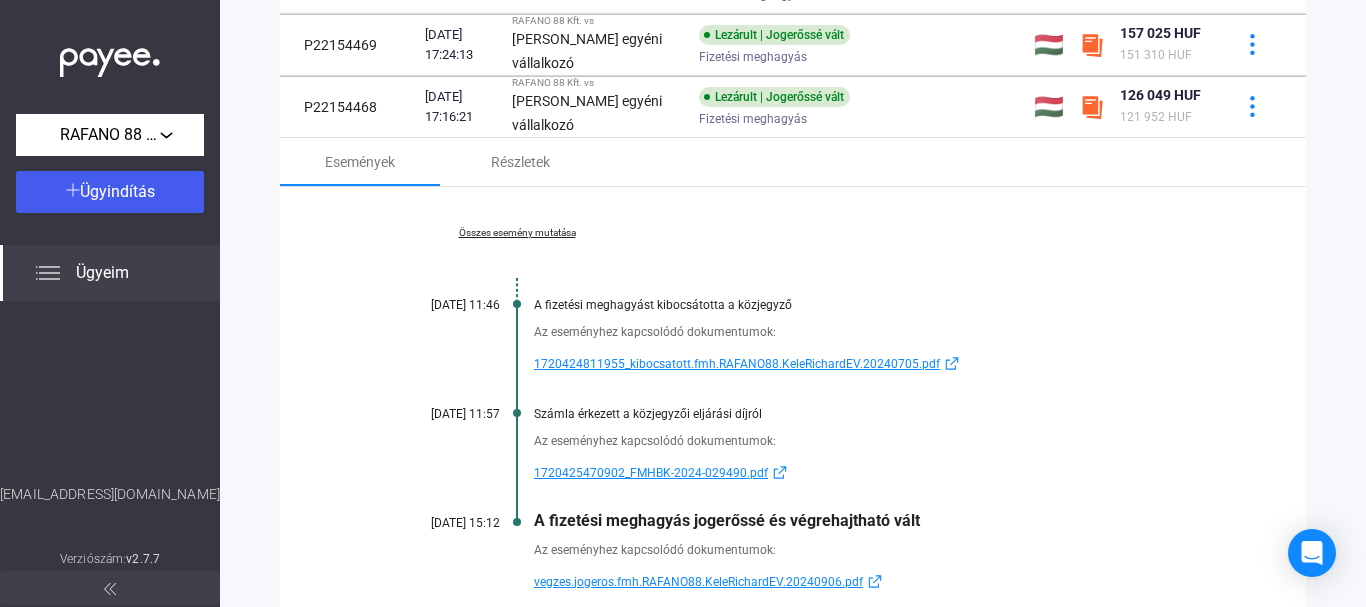 scroll, scrollTop: 176, scrollLeft: 0, axis: vertical 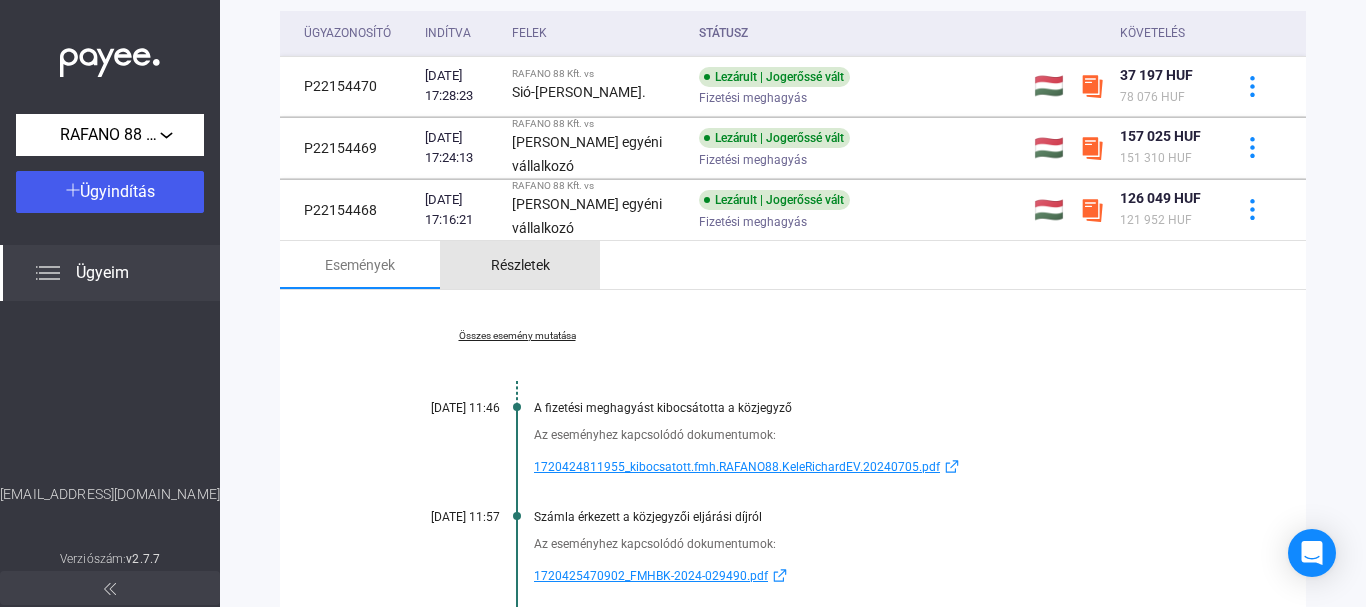 click on "Részletek" at bounding box center [520, 265] 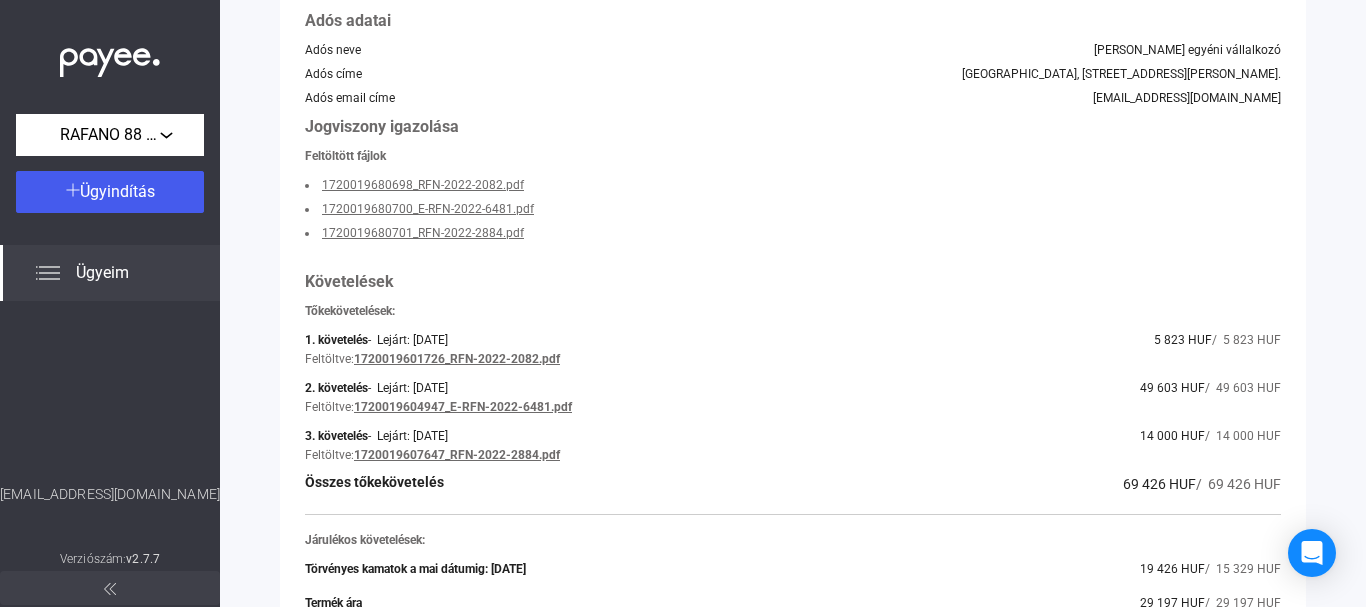 scroll, scrollTop: 676, scrollLeft: 0, axis: vertical 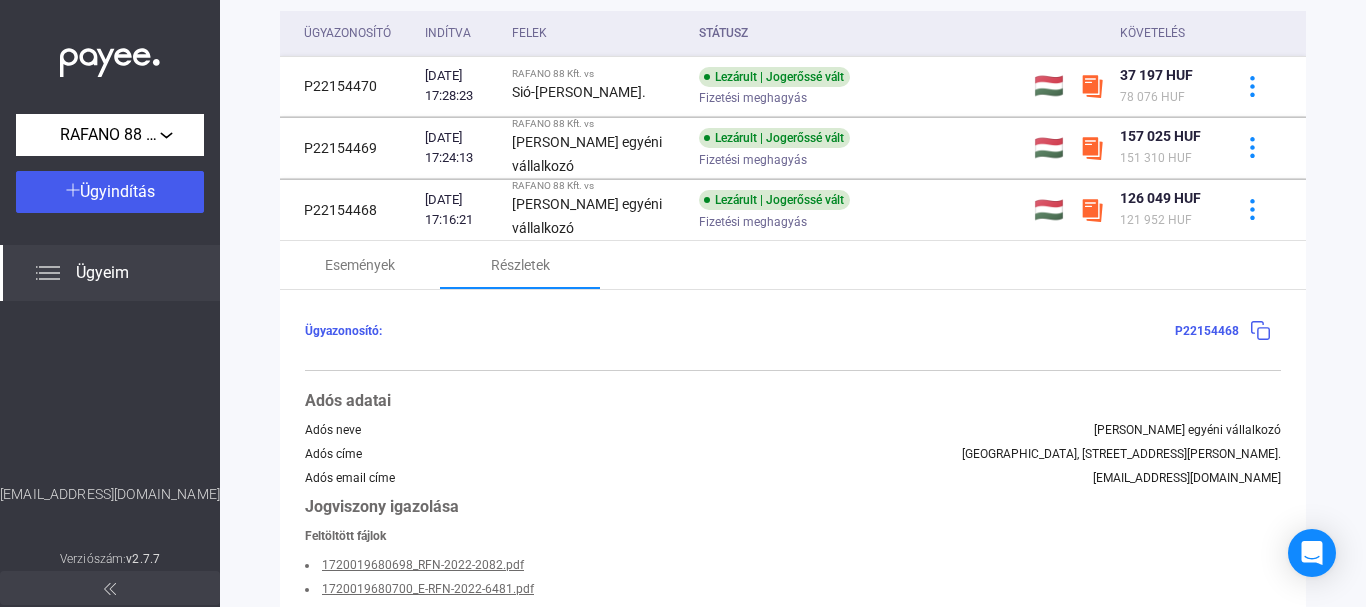 click at bounding box center (1260, 330) 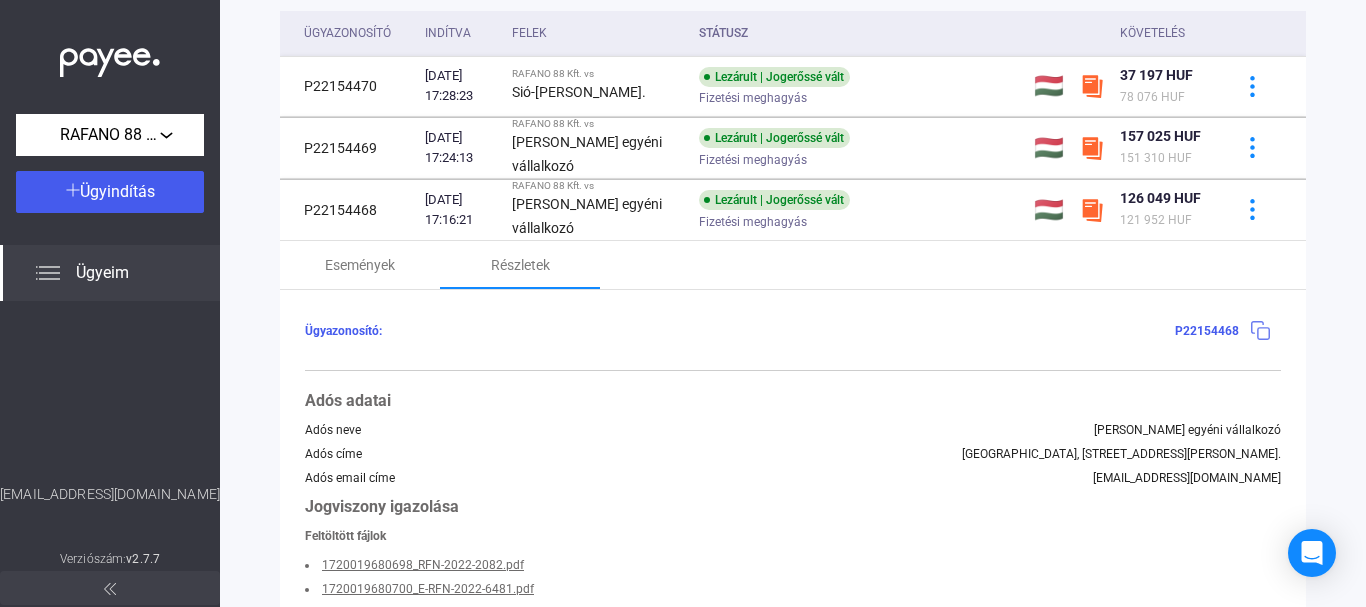 click at bounding box center (1260, 330) 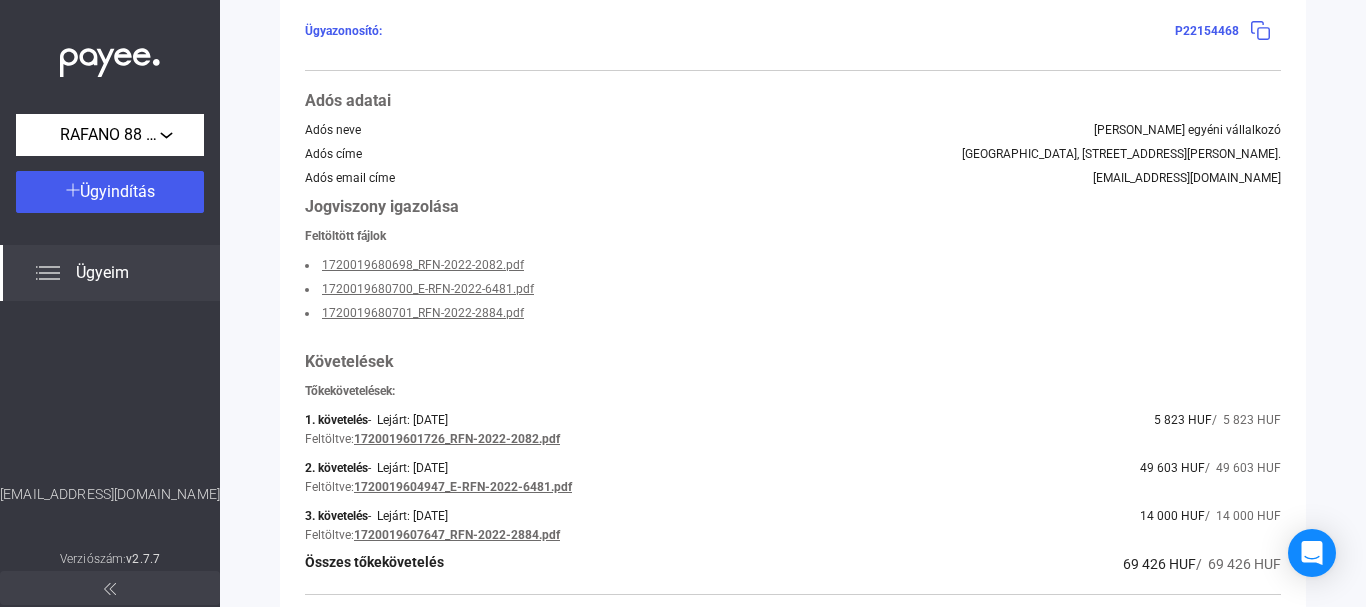 scroll, scrollTop: 276, scrollLeft: 0, axis: vertical 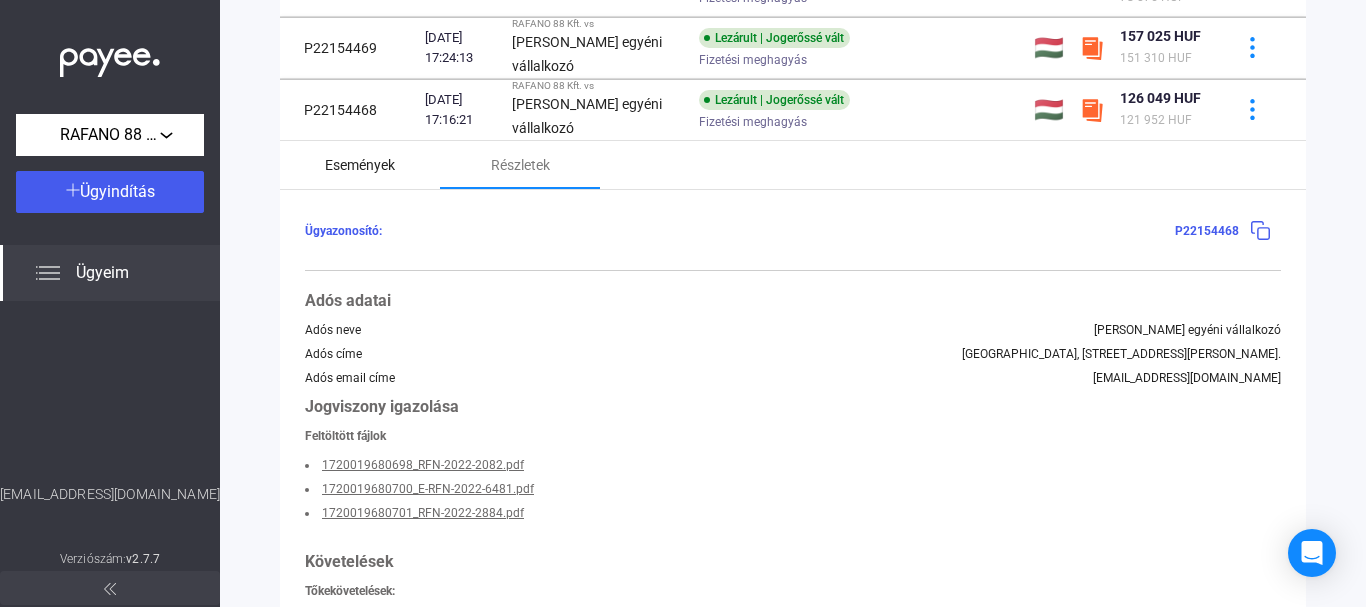 click on "Események" at bounding box center [360, 165] 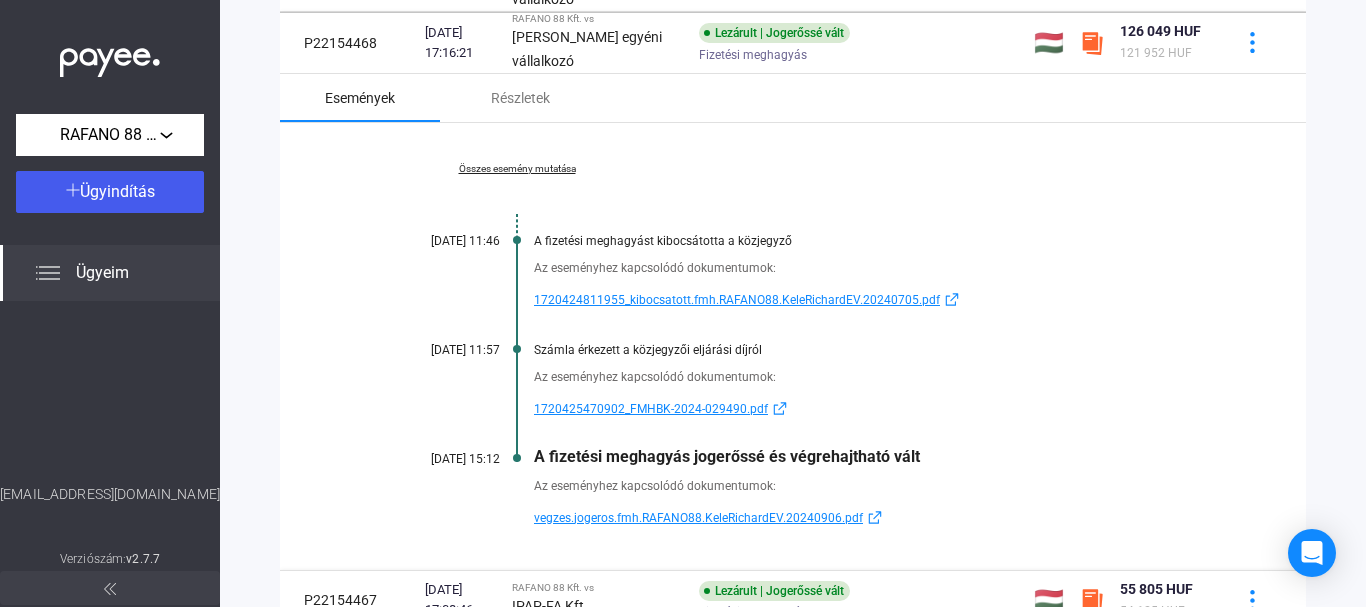 scroll, scrollTop: 476, scrollLeft: 0, axis: vertical 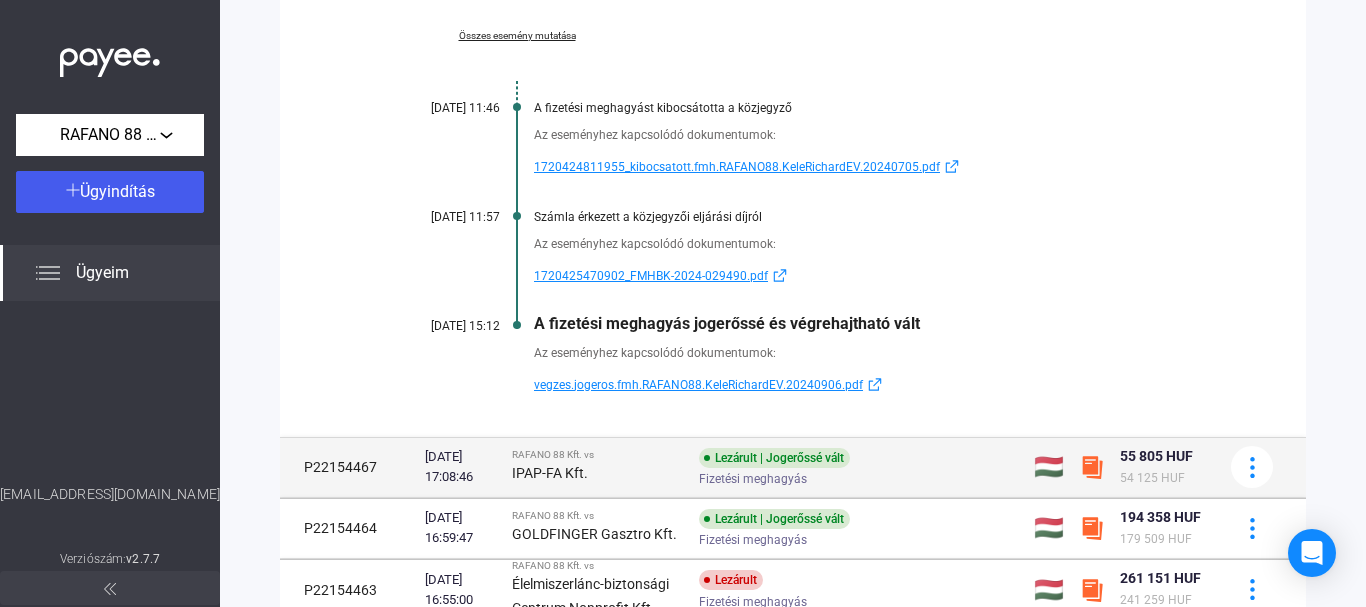 click on "RAFANO 88 Kft. vs" at bounding box center (597, 455) 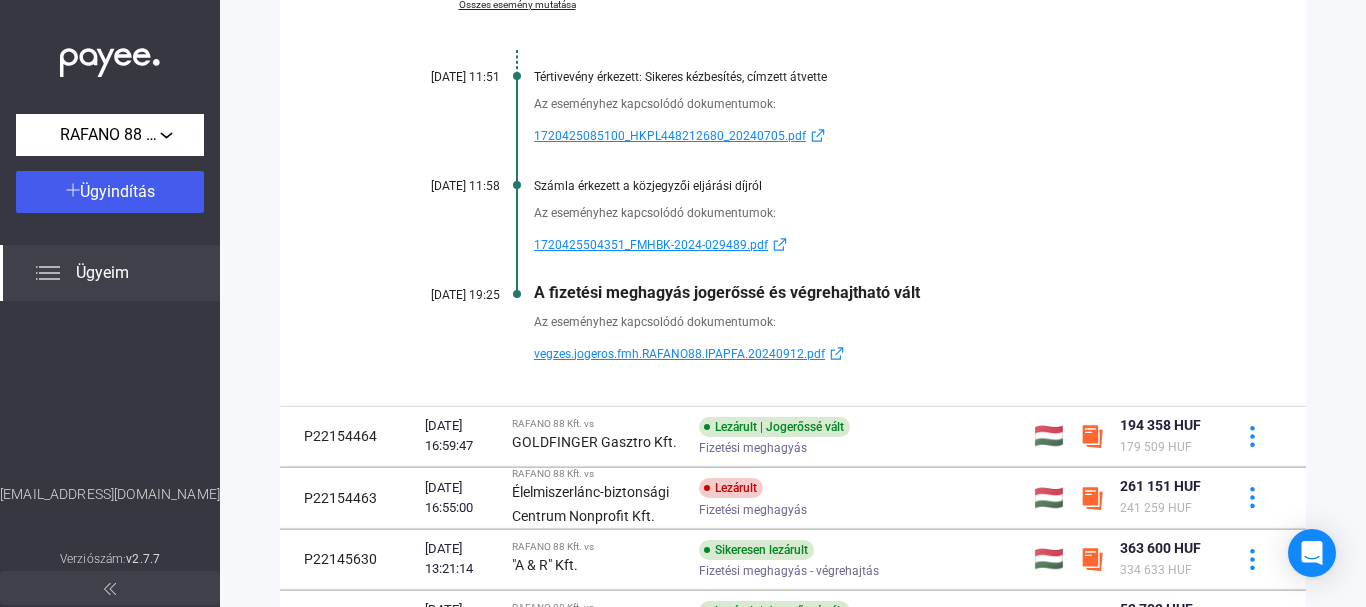 scroll, scrollTop: 628, scrollLeft: 0, axis: vertical 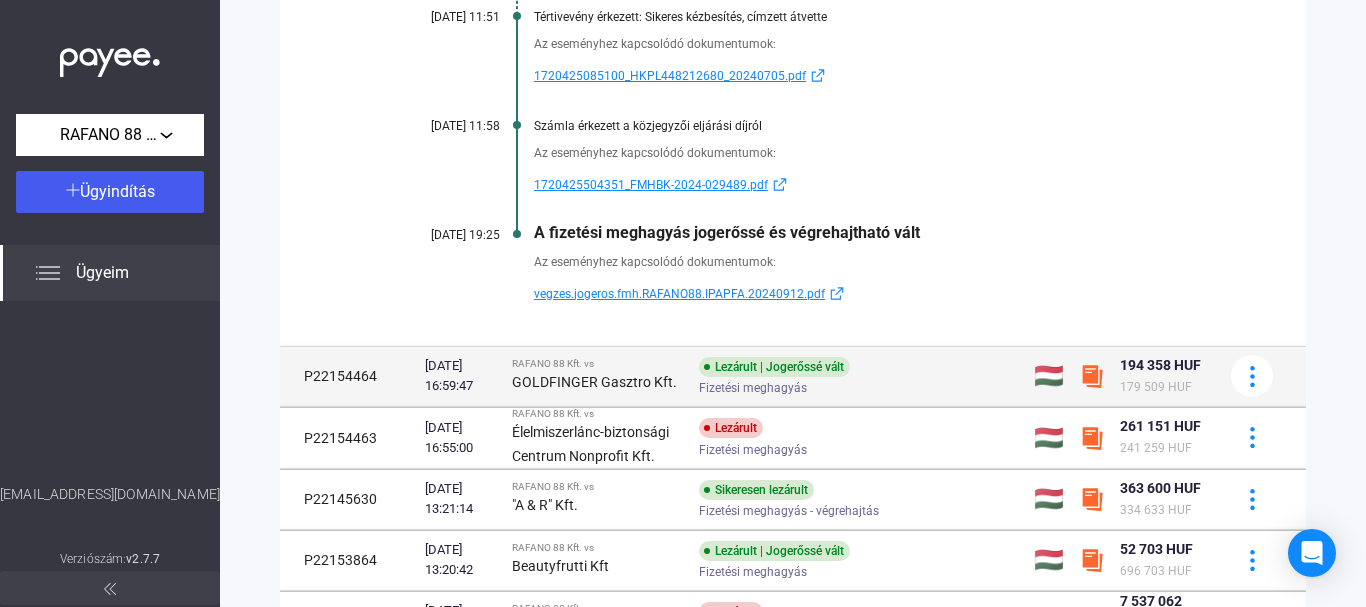 click on "GOLDFINGER Gasztro Kft." at bounding box center [597, 382] 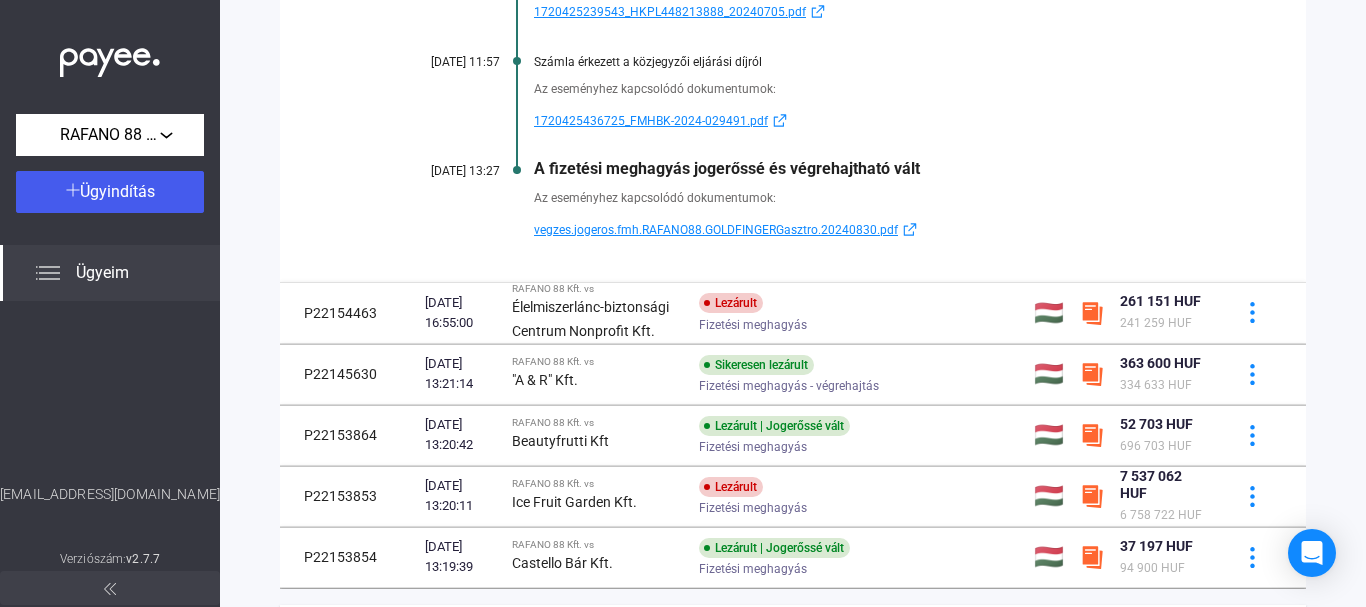 scroll, scrollTop: 818, scrollLeft: 0, axis: vertical 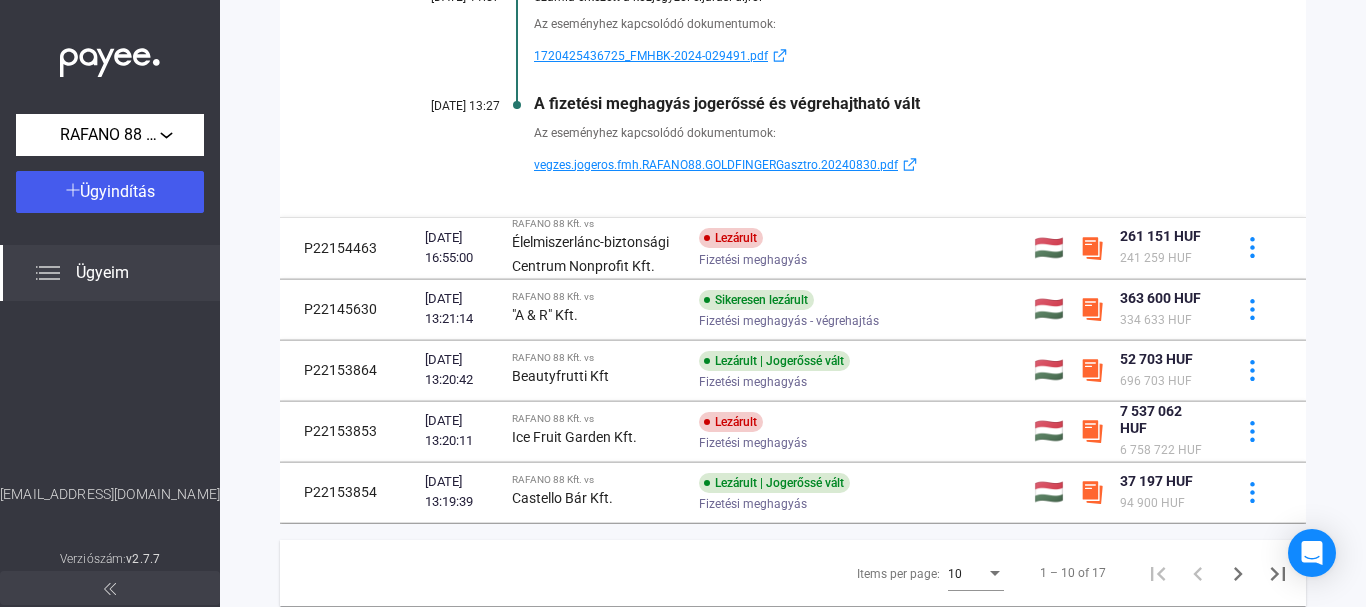 click on "Beautyfrutti Kft" at bounding box center (560, 376) 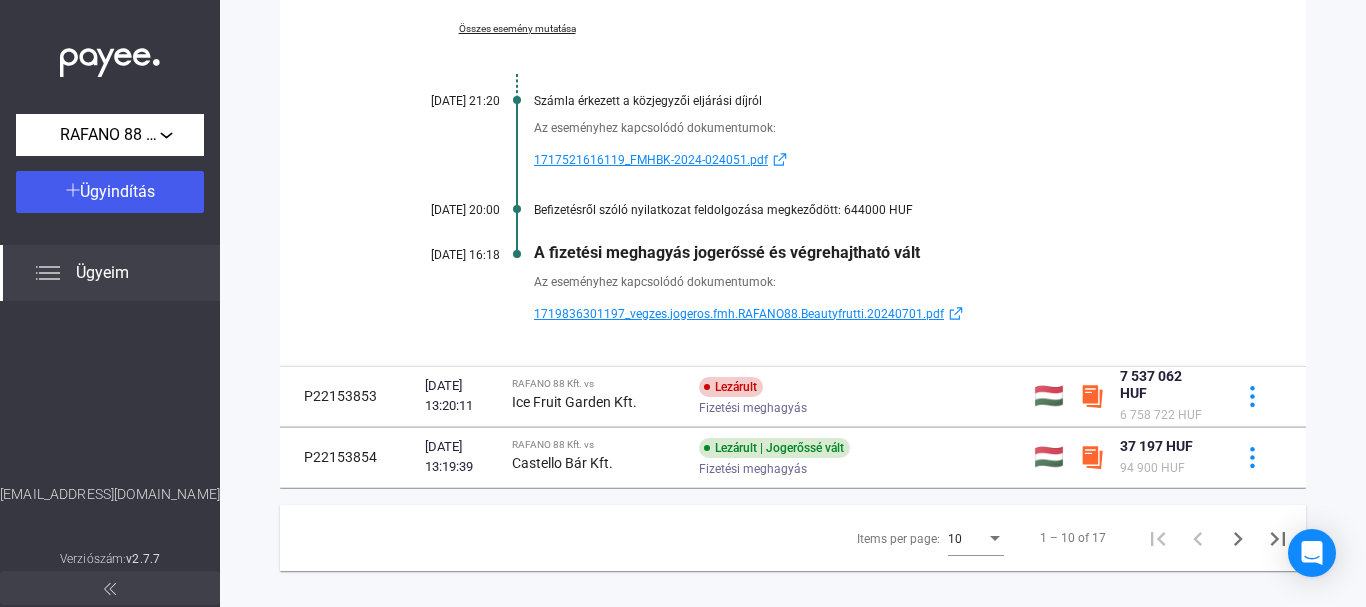 scroll, scrollTop: 837, scrollLeft: 0, axis: vertical 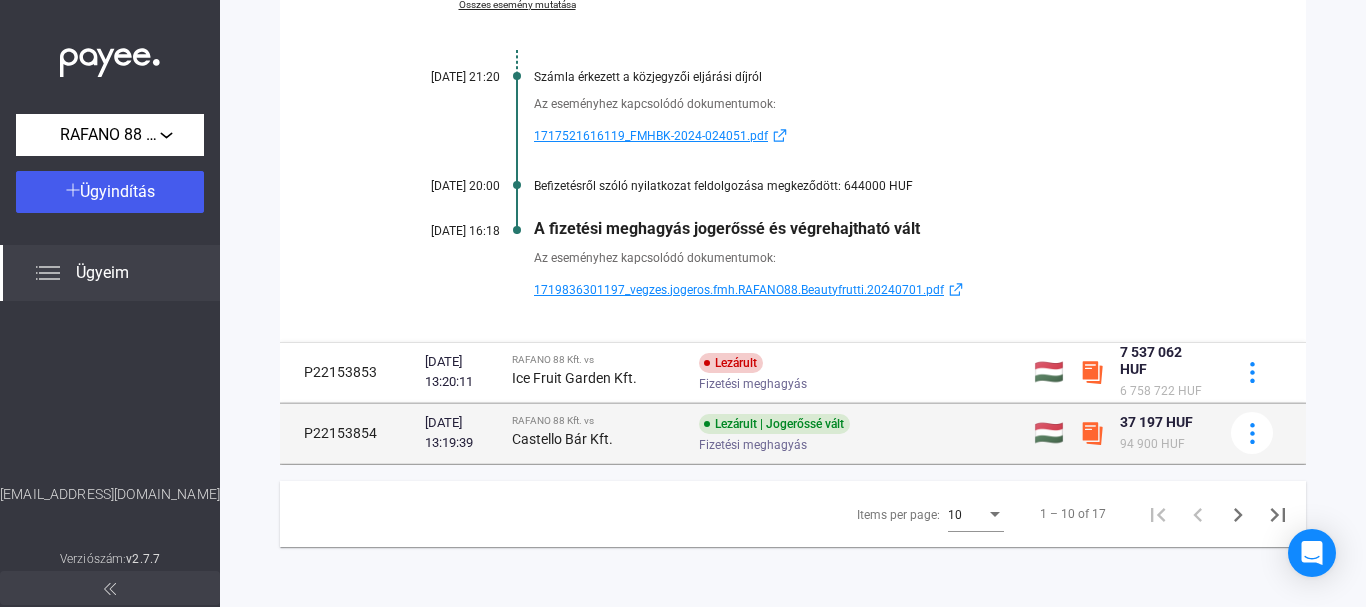 click on "Castello Bár Kft." at bounding box center (562, 439) 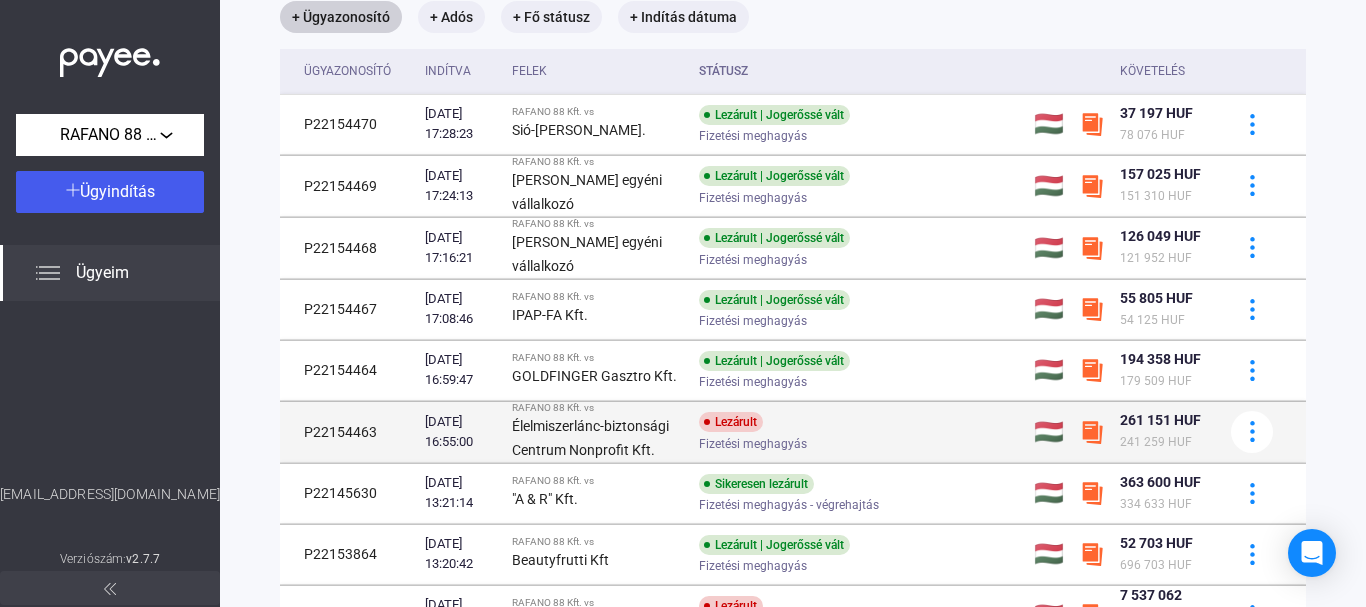 scroll, scrollTop: 538, scrollLeft: 0, axis: vertical 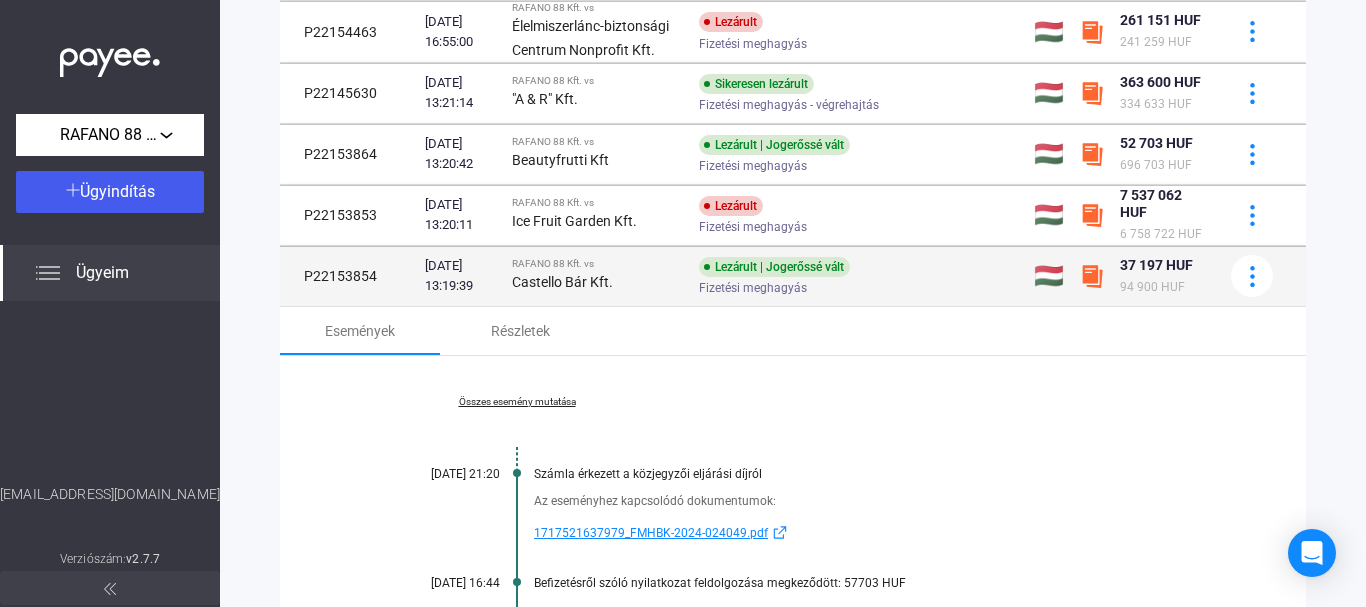 click on "P22153854" at bounding box center (348, 276) 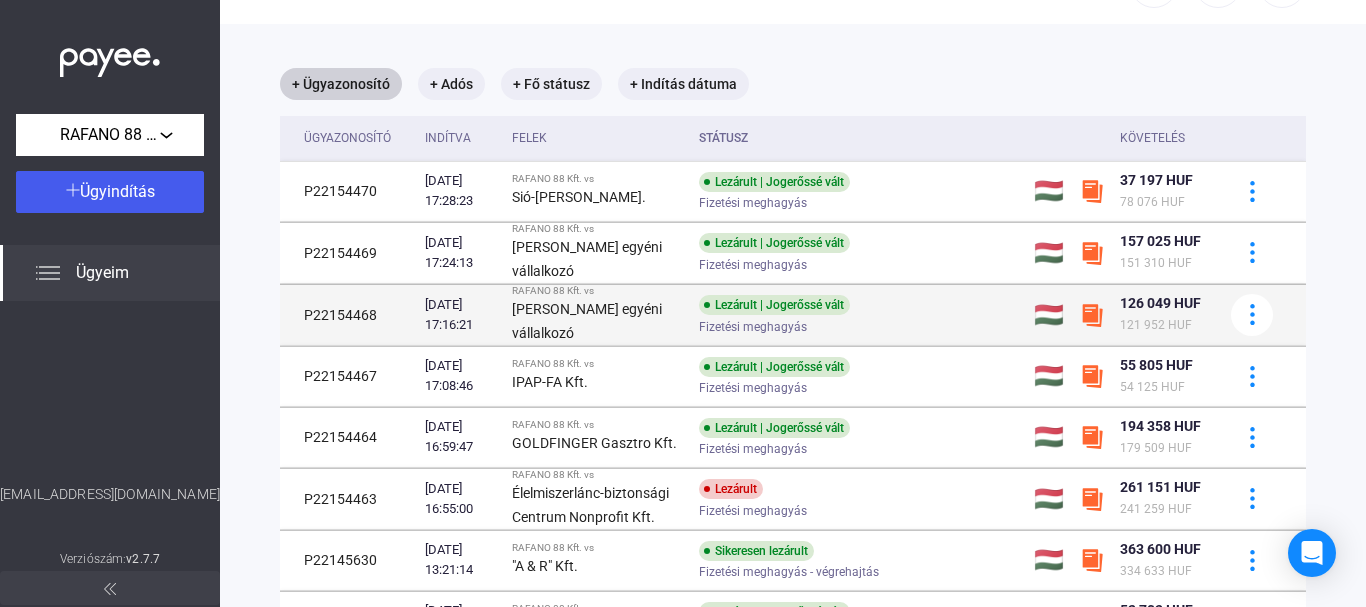 scroll, scrollTop: 106, scrollLeft: 0, axis: vertical 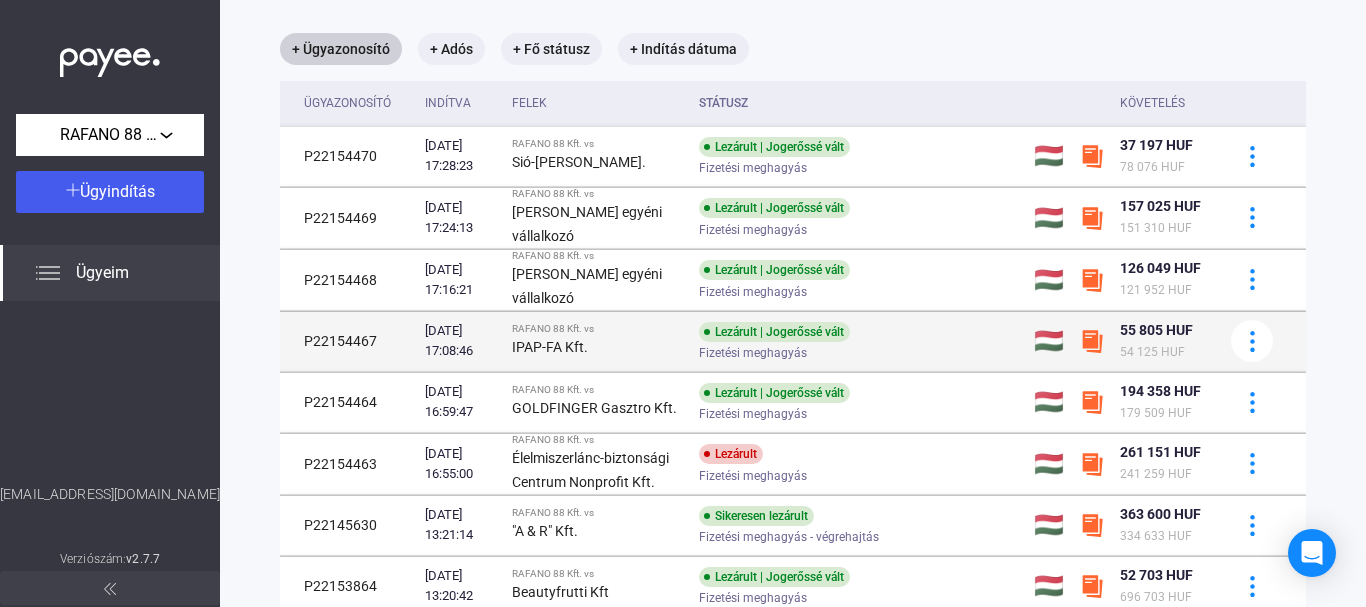click on "IPAP-FA Kft." at bounding box center (597, 347) 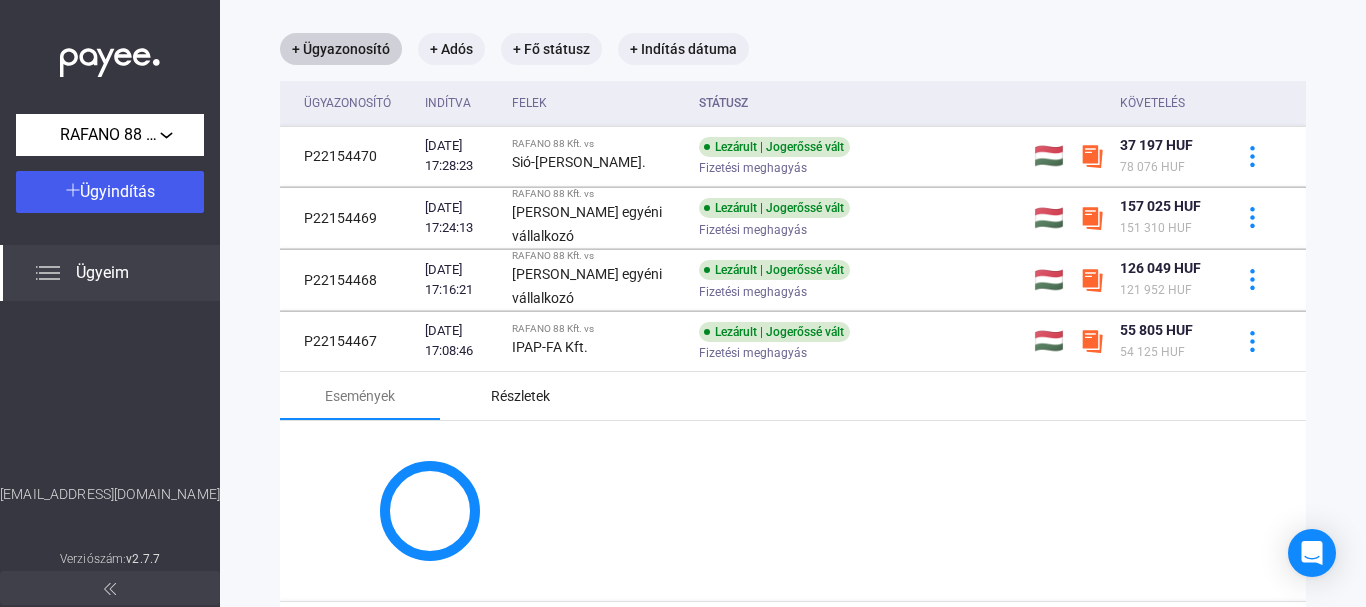 click on "Részletek" at bounding box center (520, 396) 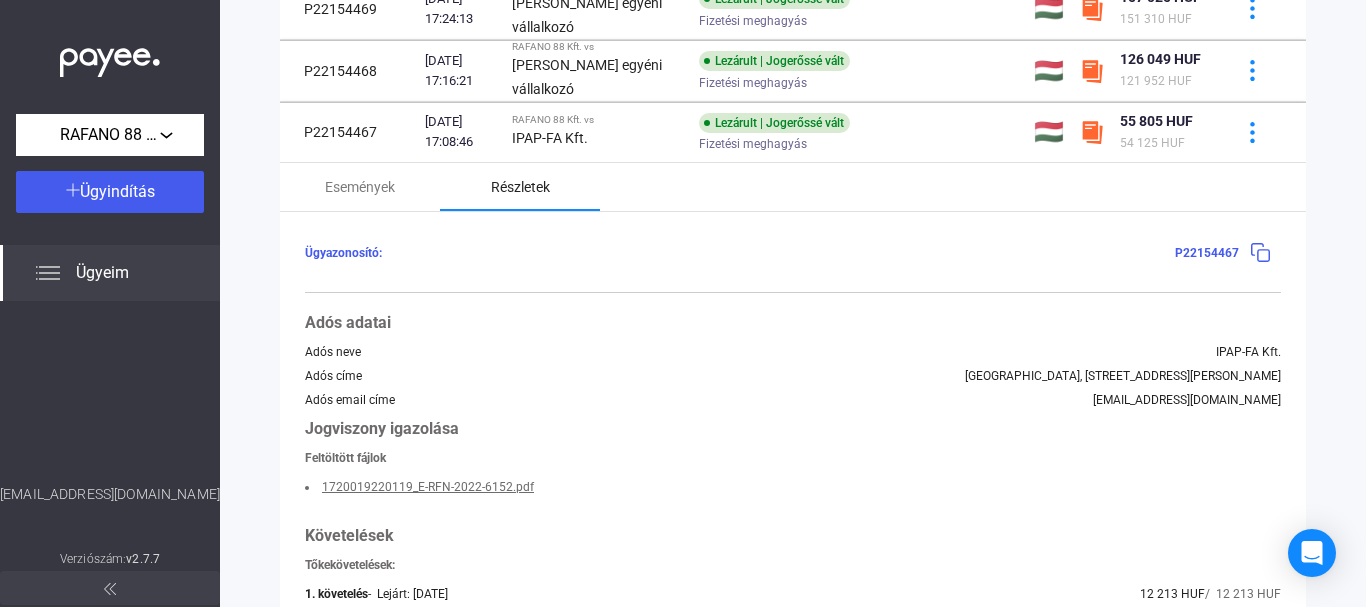 scroll, scrollTop: 306, scrollLeft: 0, axis: vertical 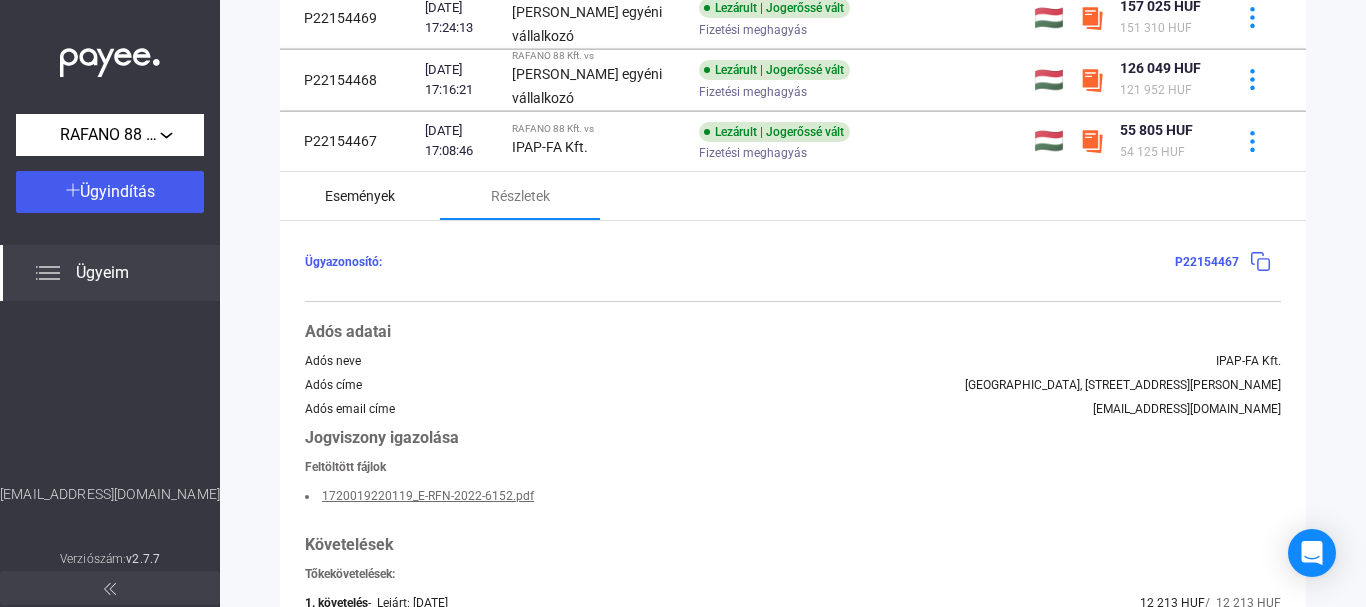 click on "Események" at bounding box center (360, 196) 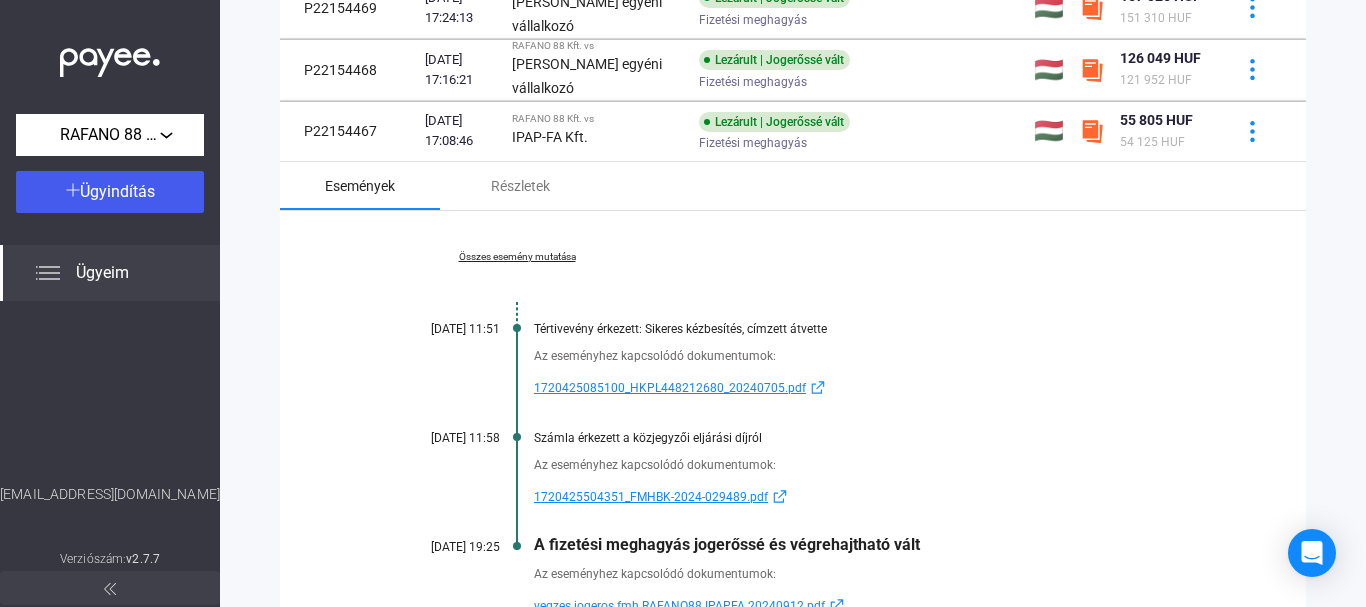 scroll, scrollTop: 306, scrollLeft: 0, axis: vertical 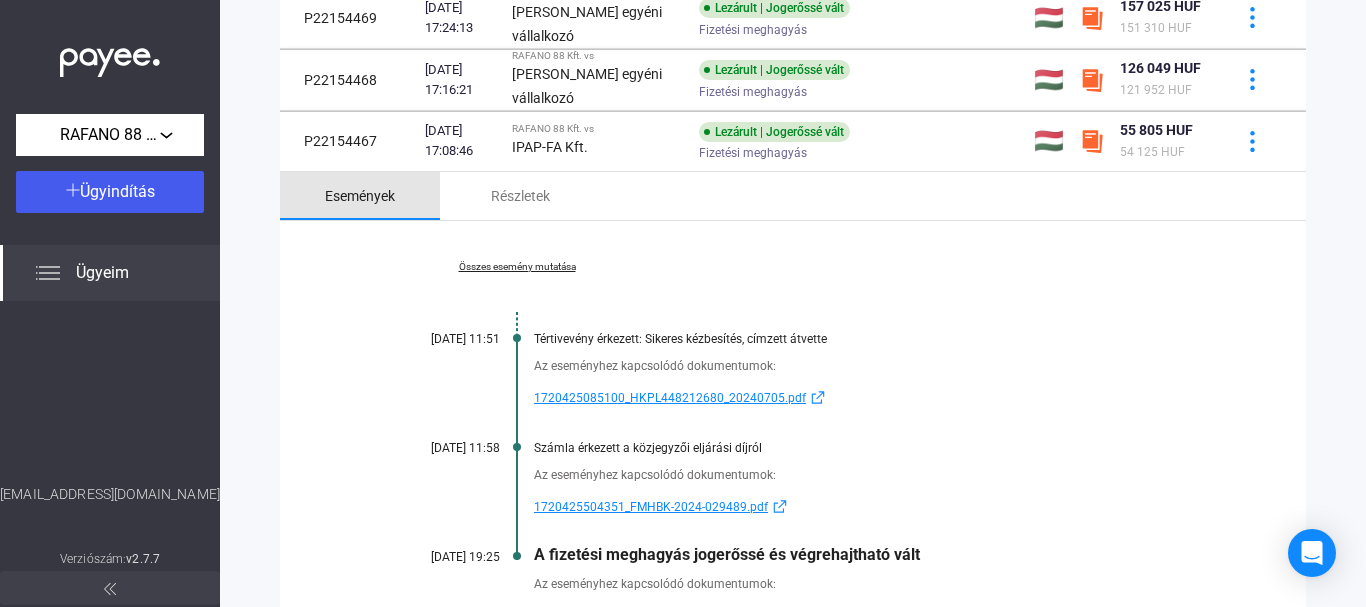 click on "Események" at bounding box center [360, 196] 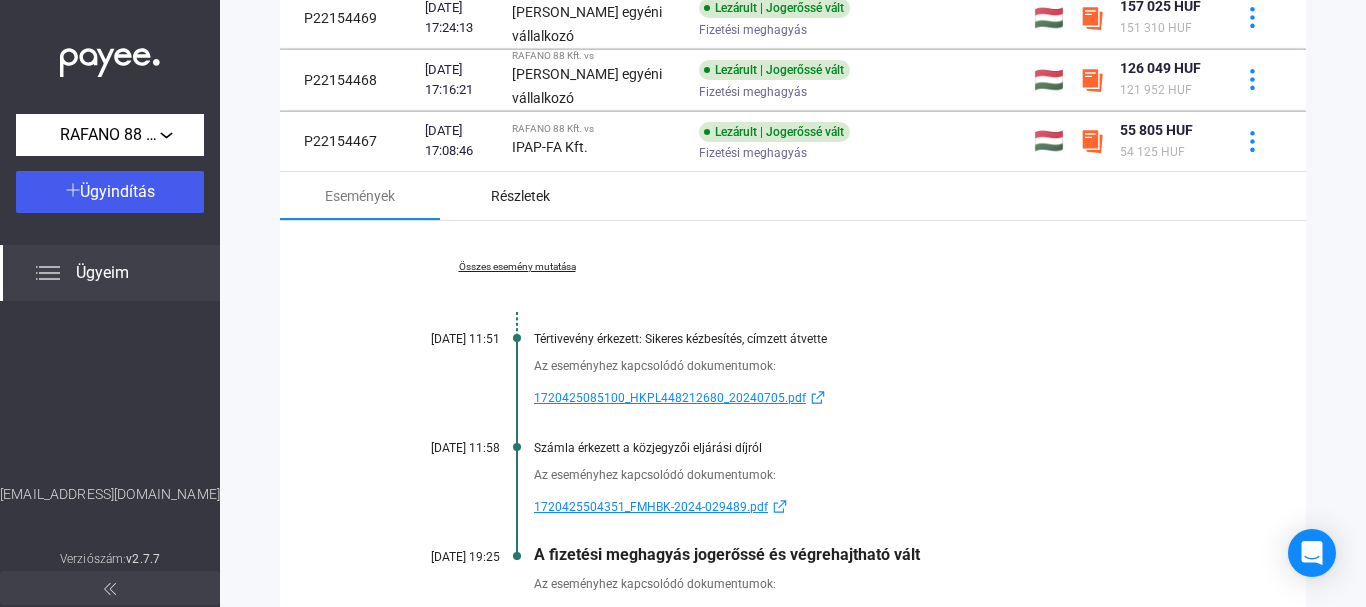 click on "Részletek" at bounding box center (520, 196) 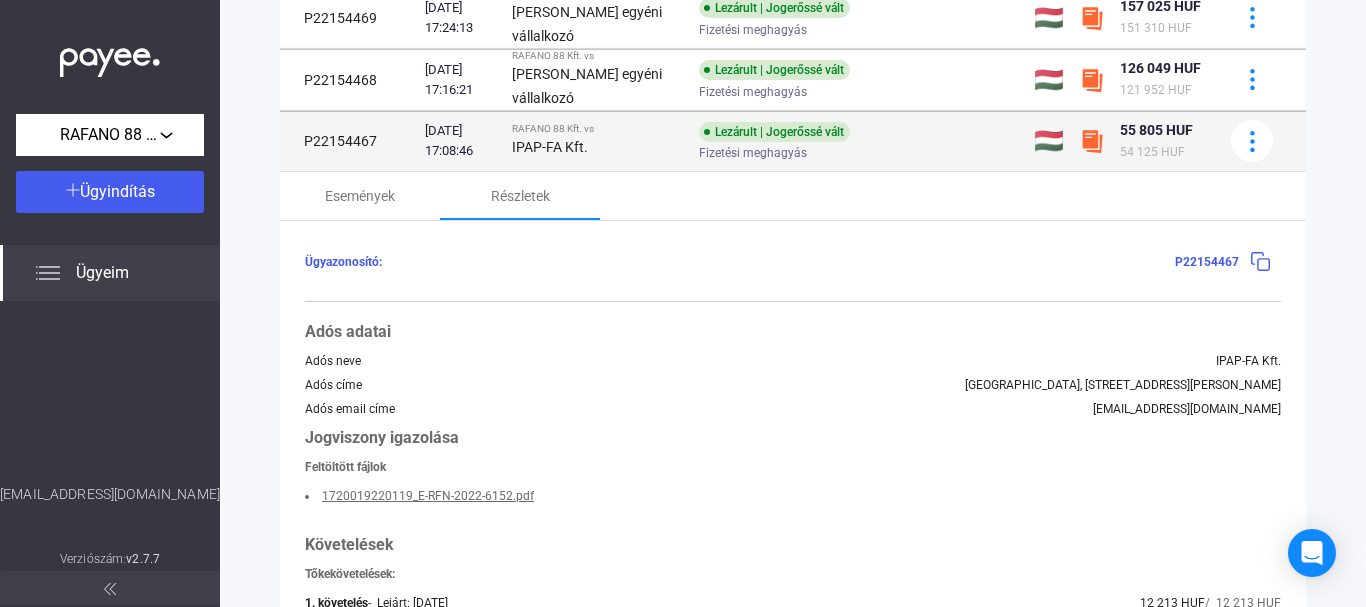 click on "P22154467" at bounding box center (348, 141) 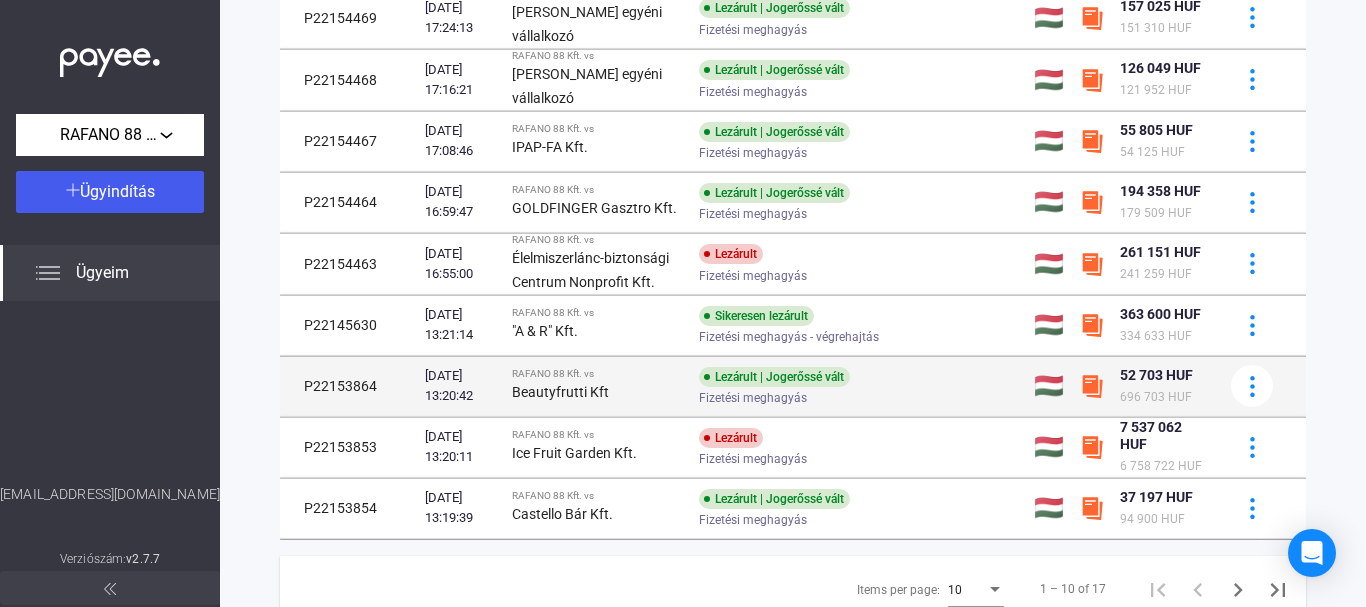 click on "Beautyfrutti Kft" at bounding box center (560, 392) 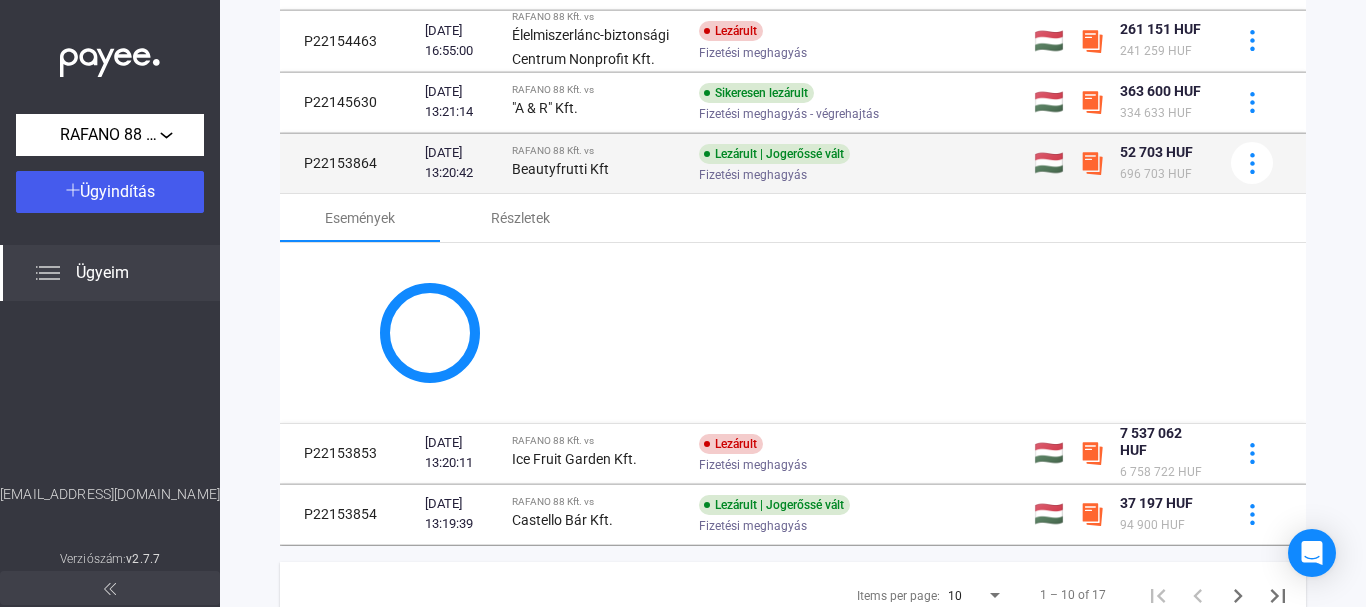 scroll, scrollTop: 606, scrollLeft: 0, axis: vertical 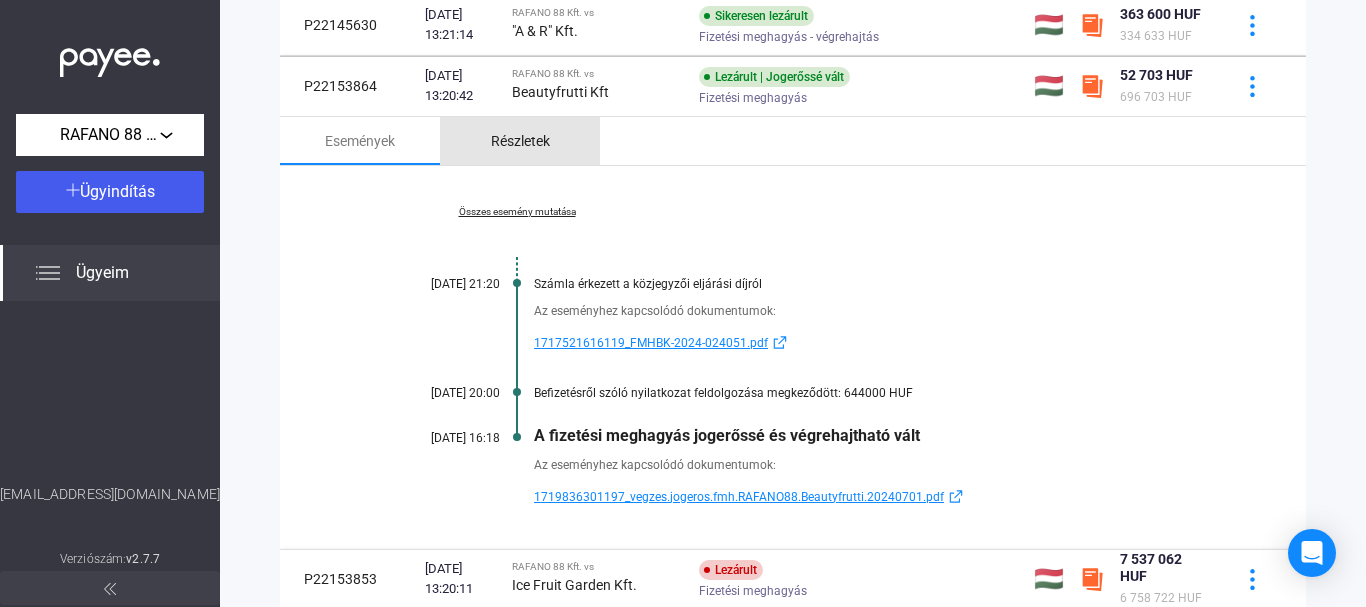 click on "Részletek" at bounding box center (520, 141) 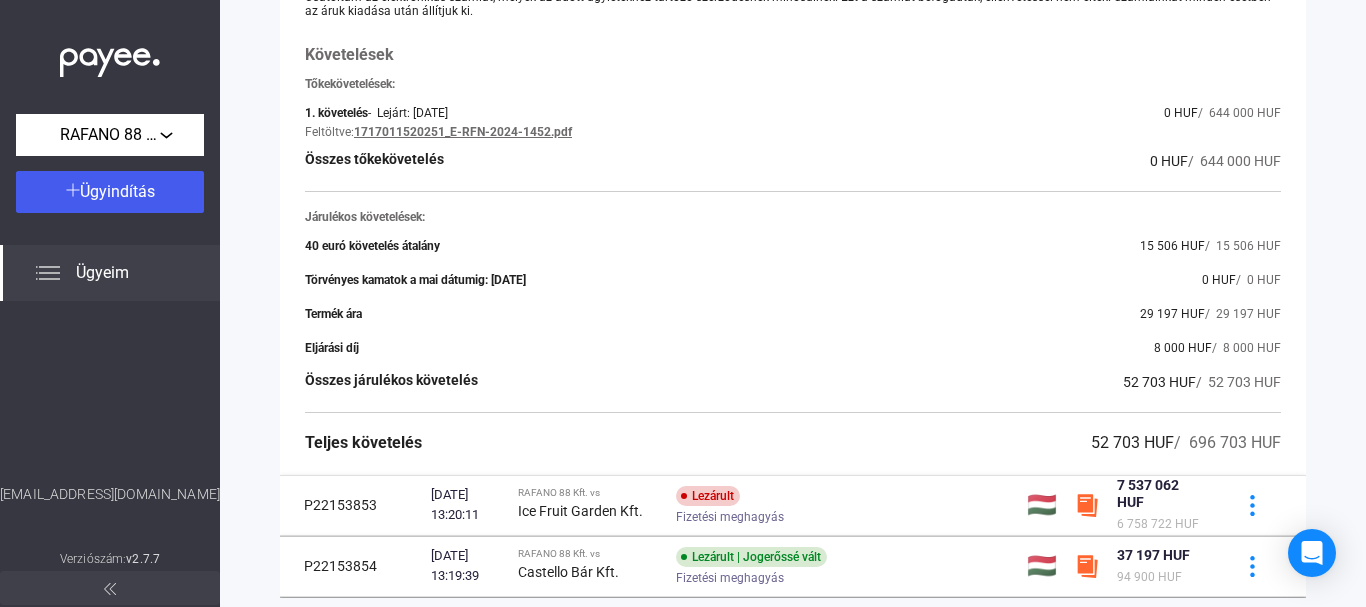 scroll, scrollTop: 1206, scrollLeft: 0, axis: vertical 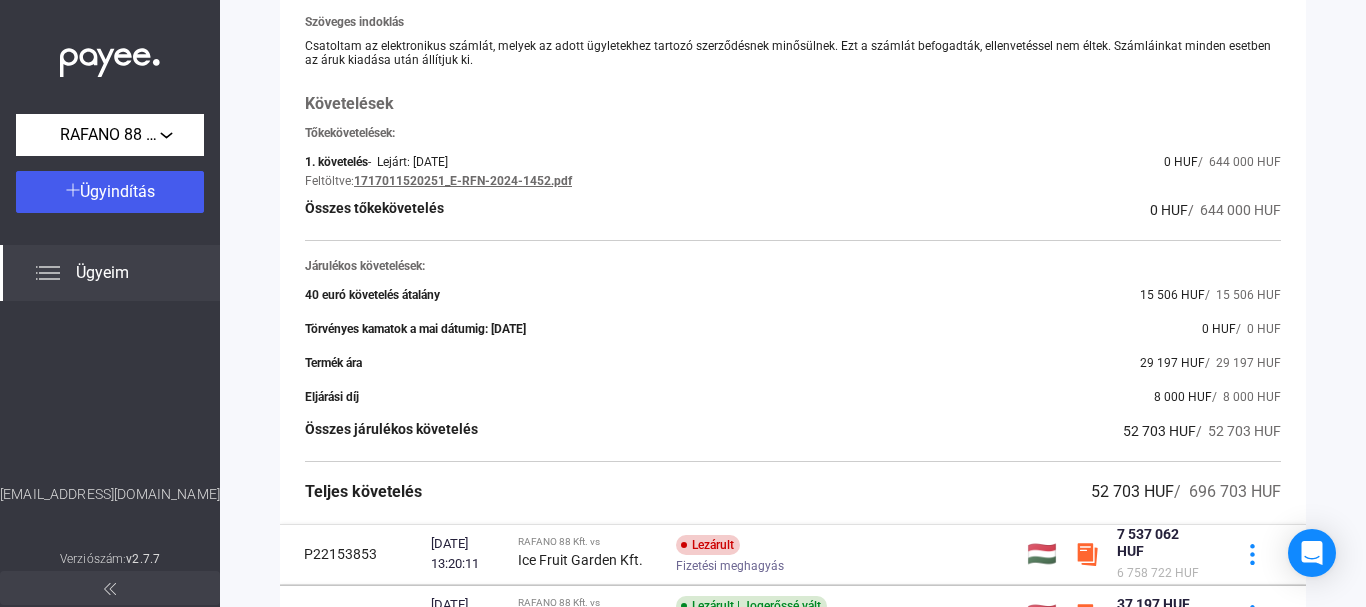 click on "1717011520251_E-RFN-2024-1452.pdf" at bounding box center (463, 181) 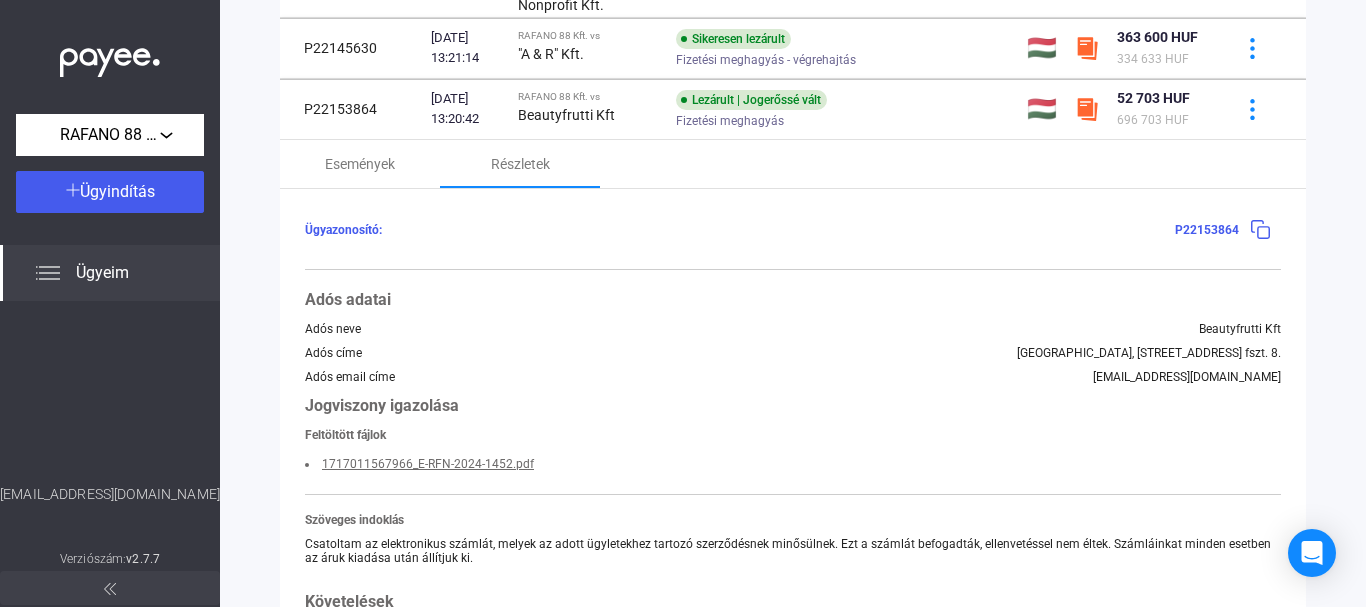 scroll, scrollTop: 606, scrollLeft: 0, axis: vertical 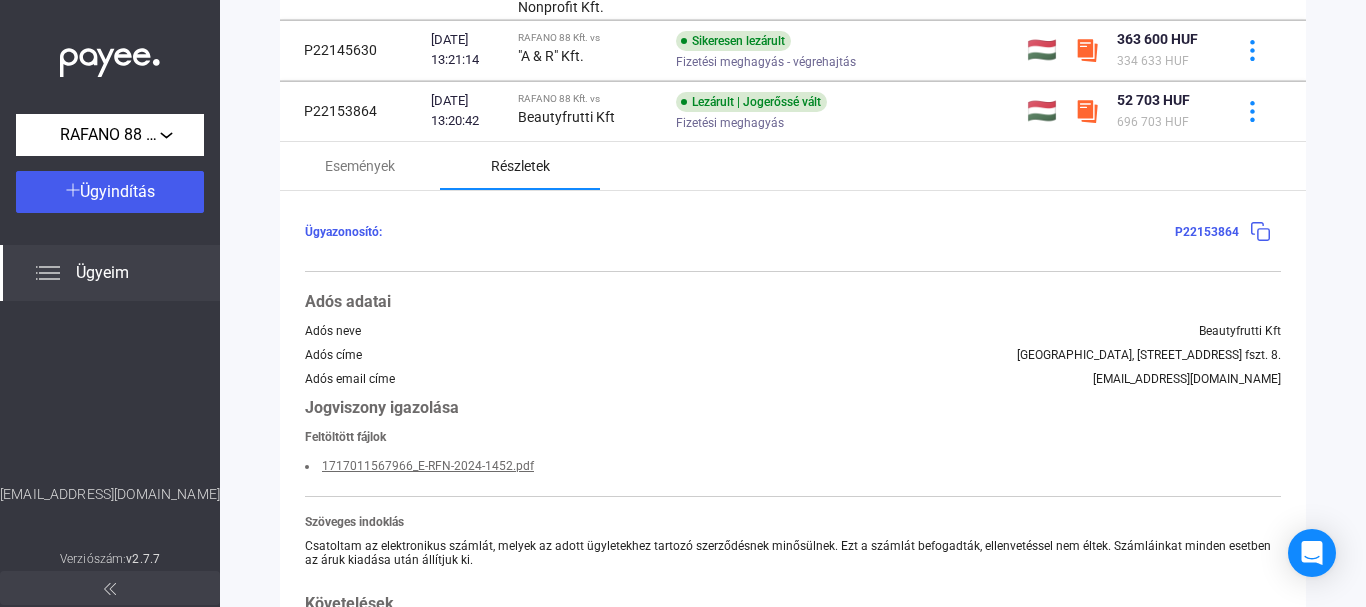 click on "Részletek" at bounding box center [520, 166] 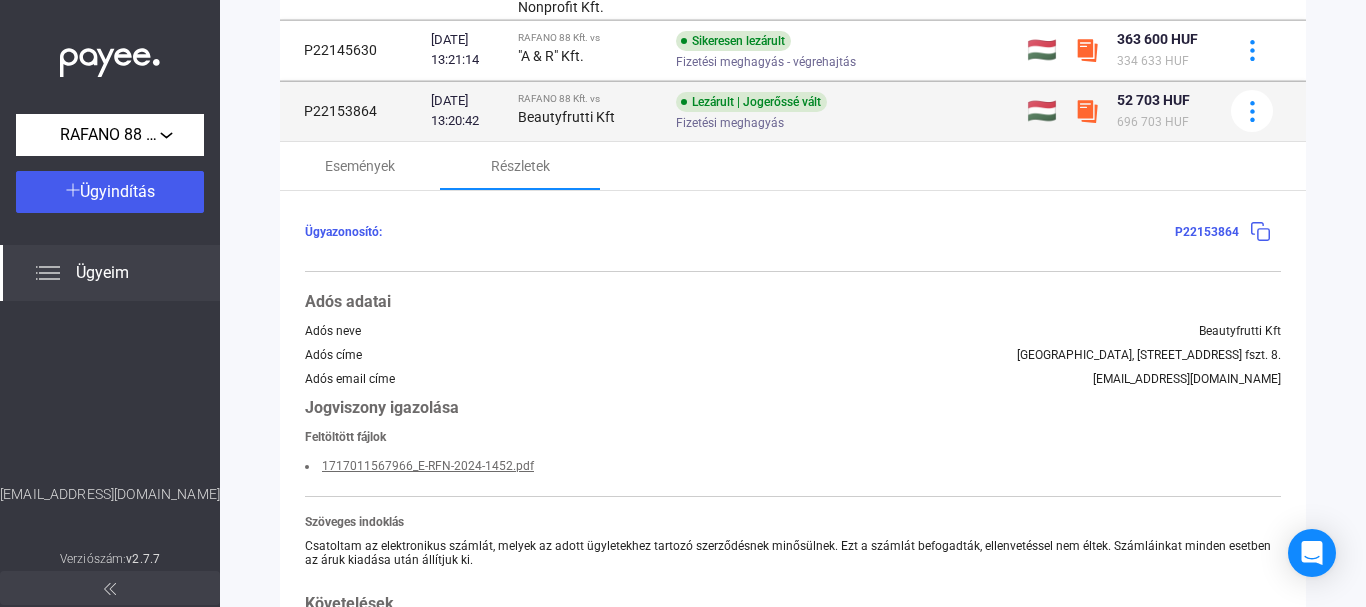 click on "[DATE] 13:20:42" at bounding box center [466, 111] 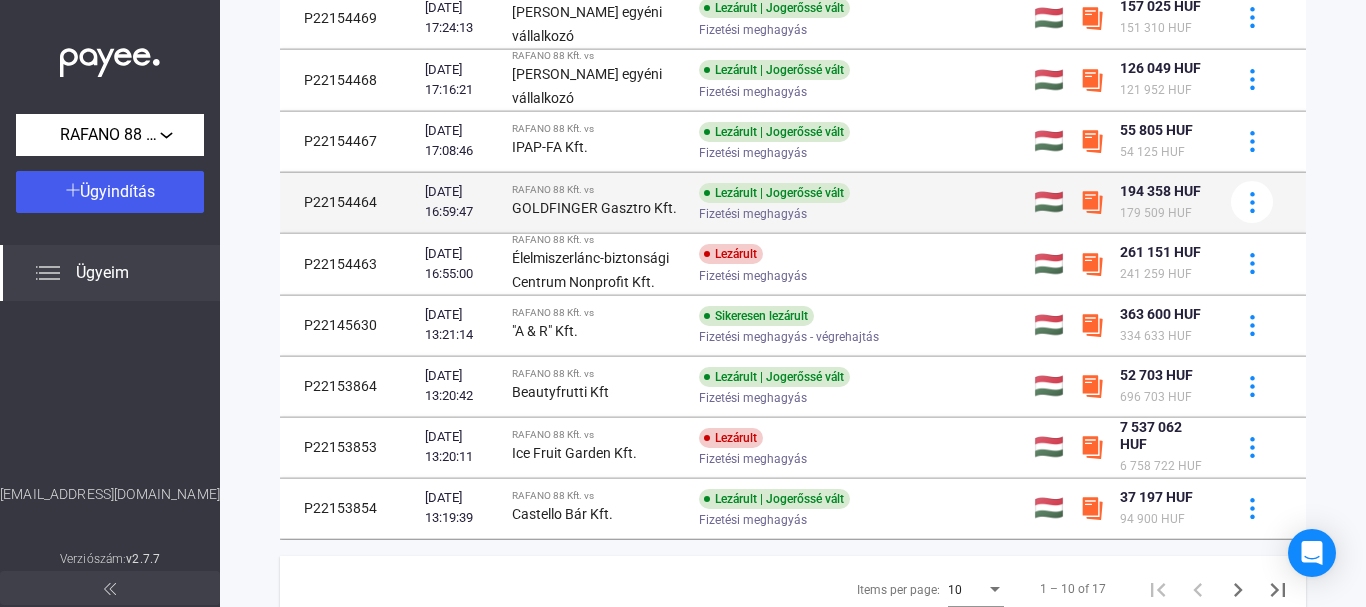 scroll, scrollTop: 406, scrollLeft: 0, axis: vertical 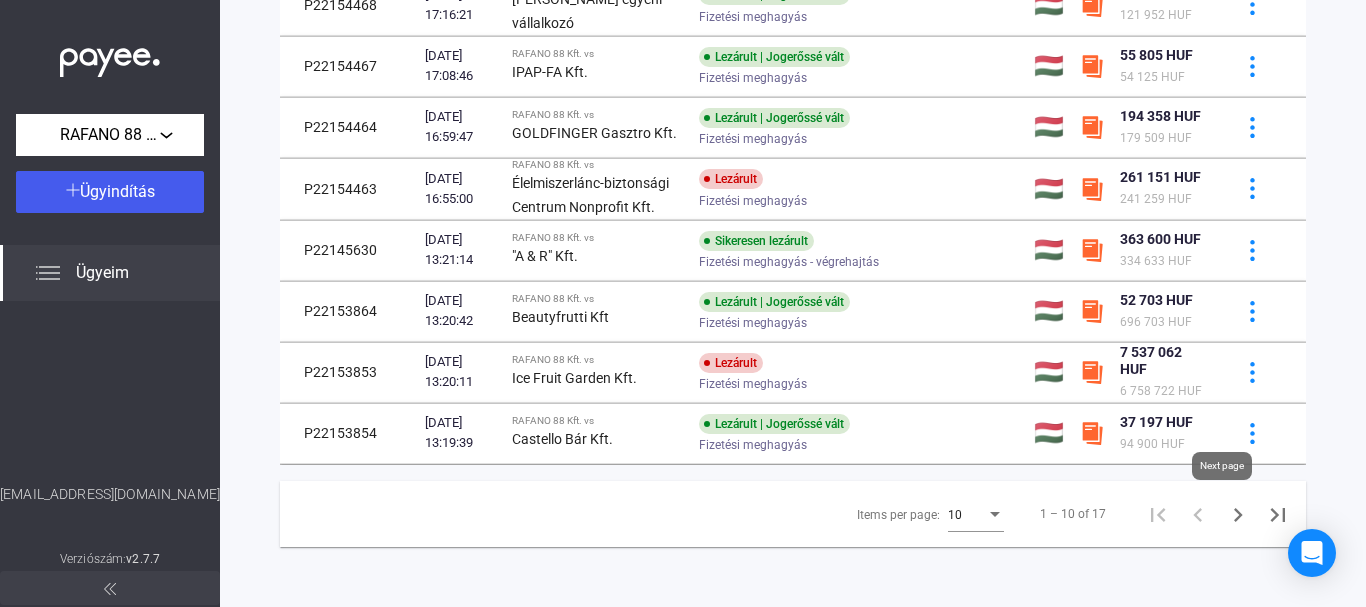 click 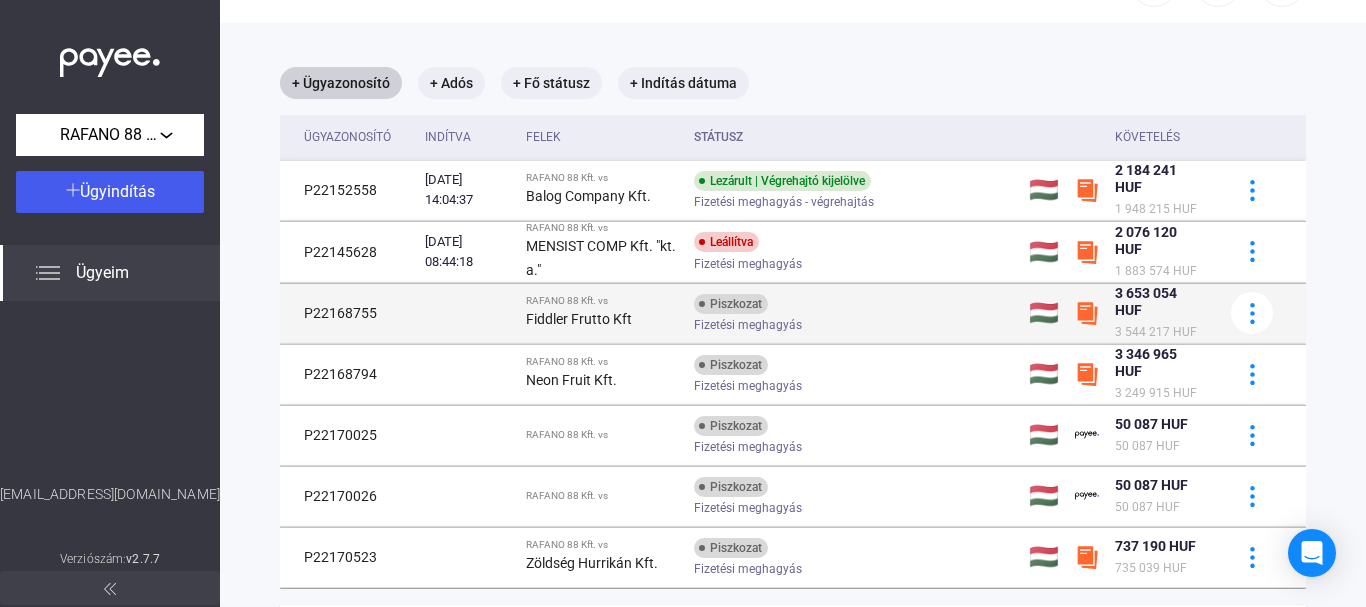 scroll, scrollTop: 197, scrollLeft: 0, axis: vertical 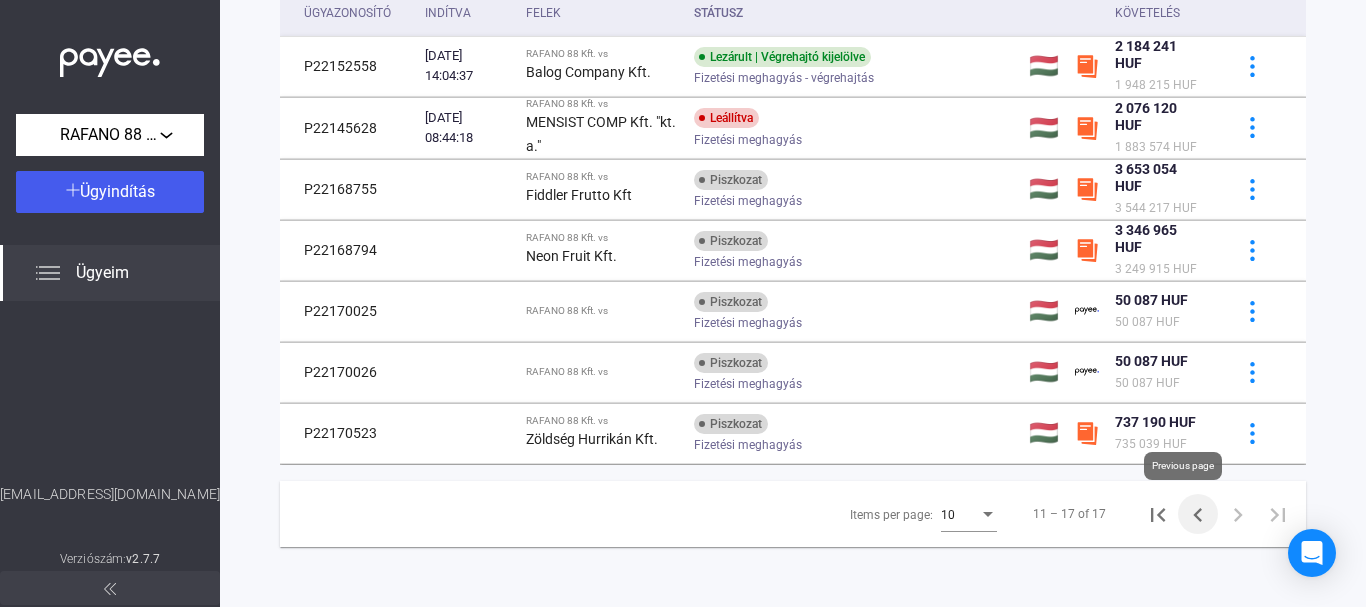 click 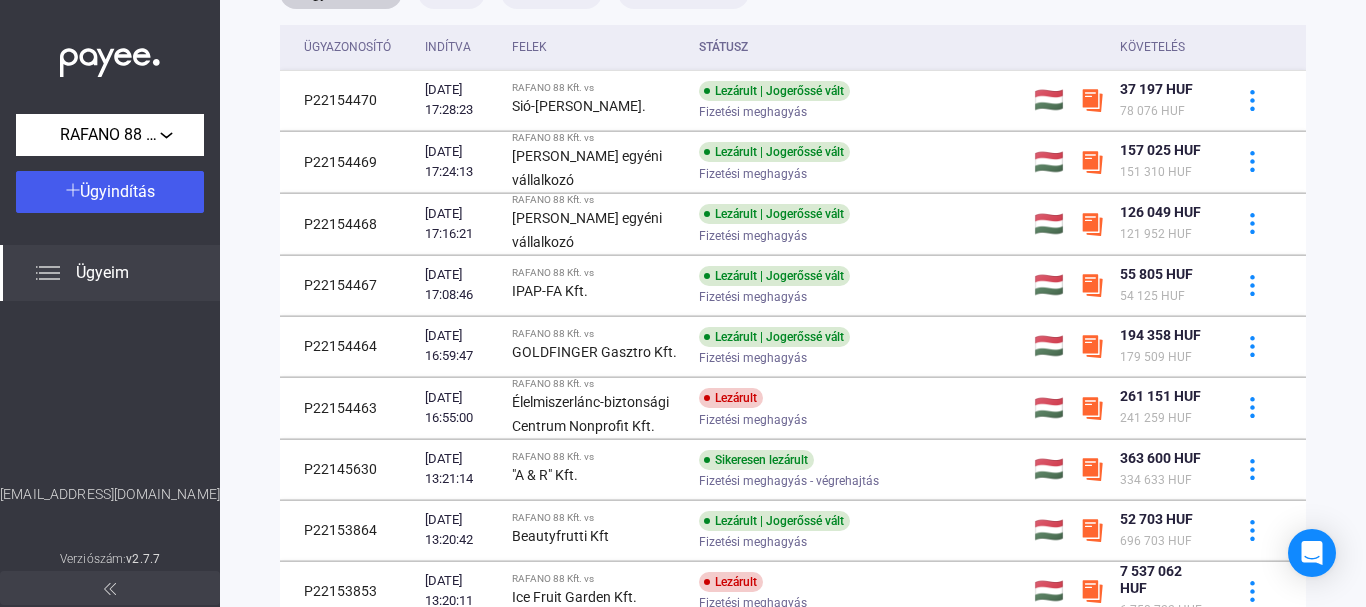 scroll, scrollTop: 195, scrollLeft: 0, axis: vertical 